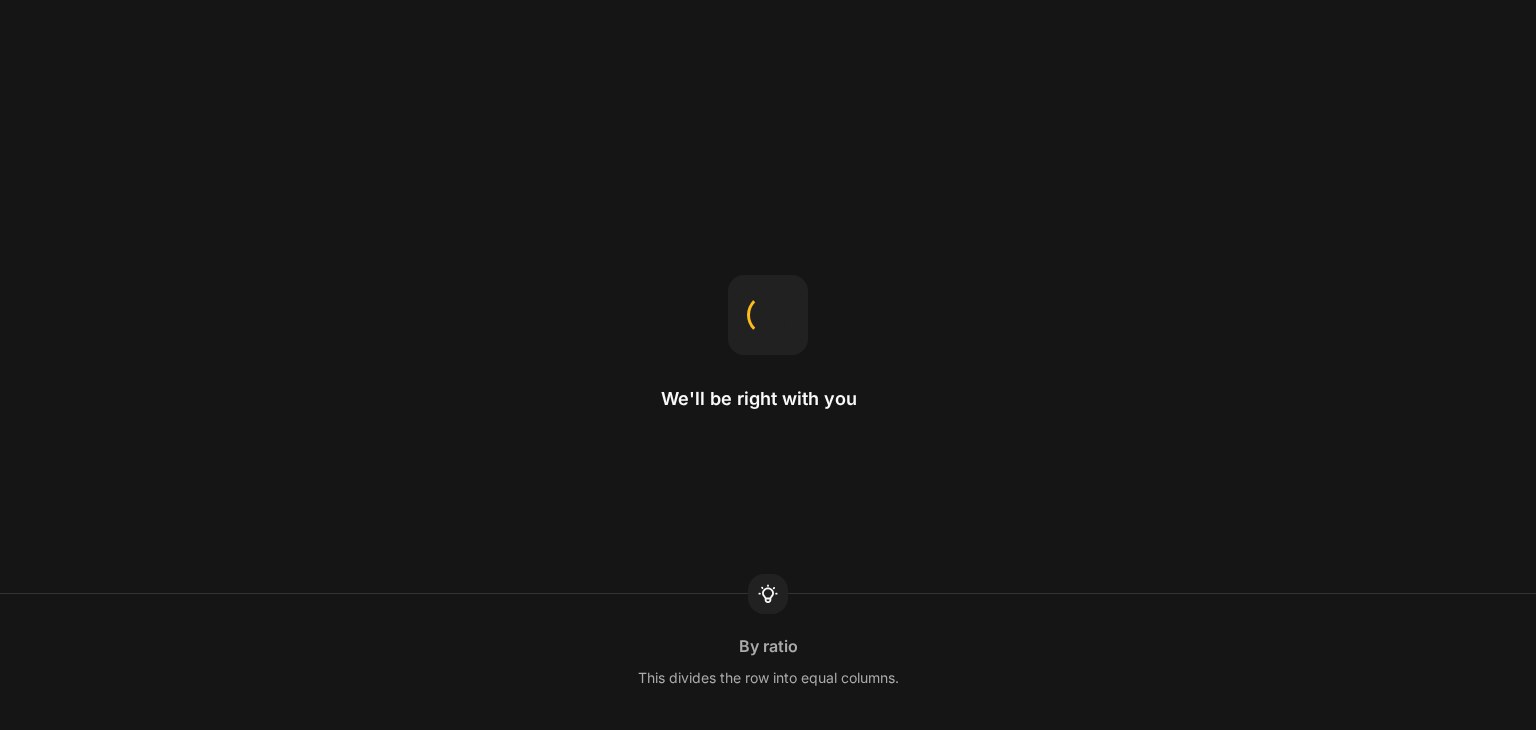 scroll, scrollTop: 0, scrollLeft: 0, axis: both 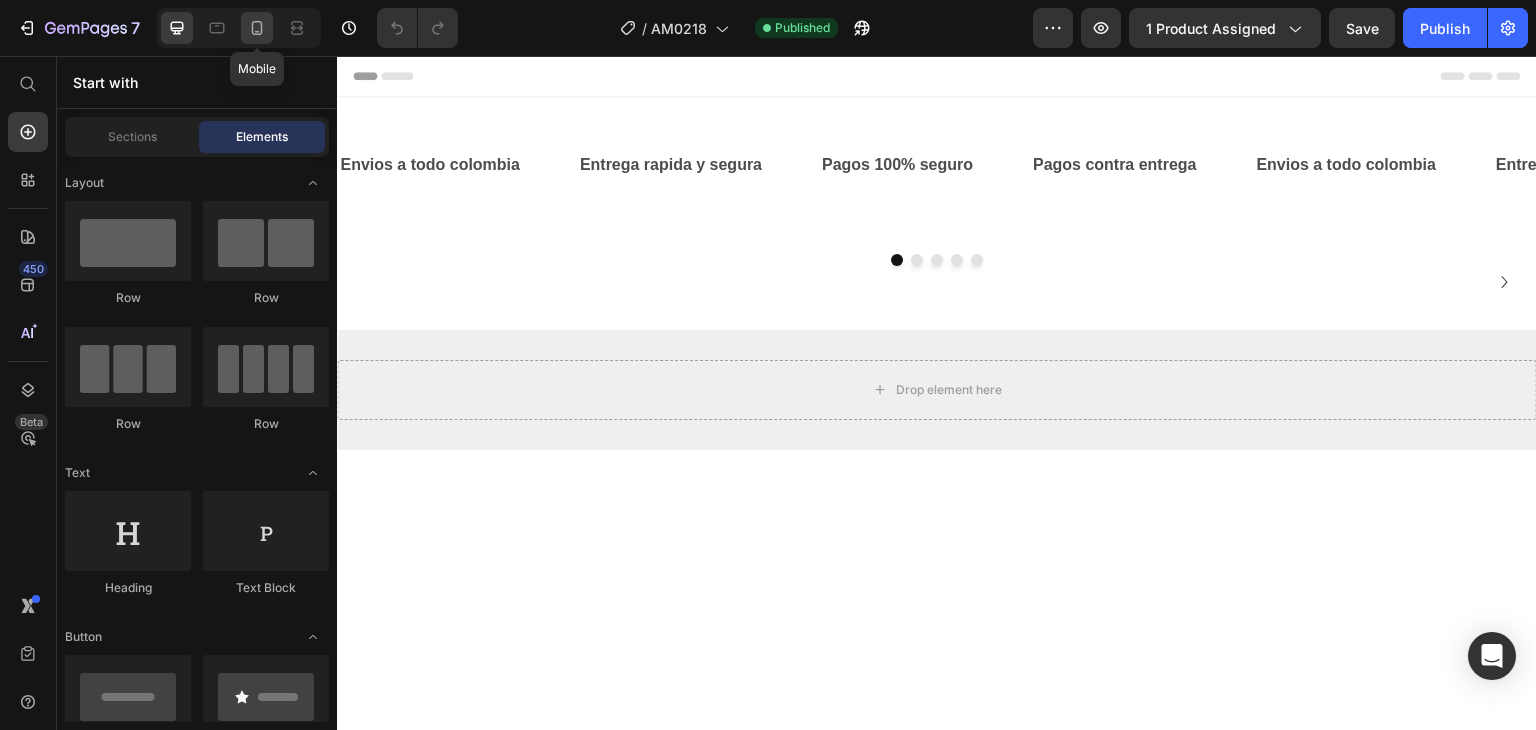 click 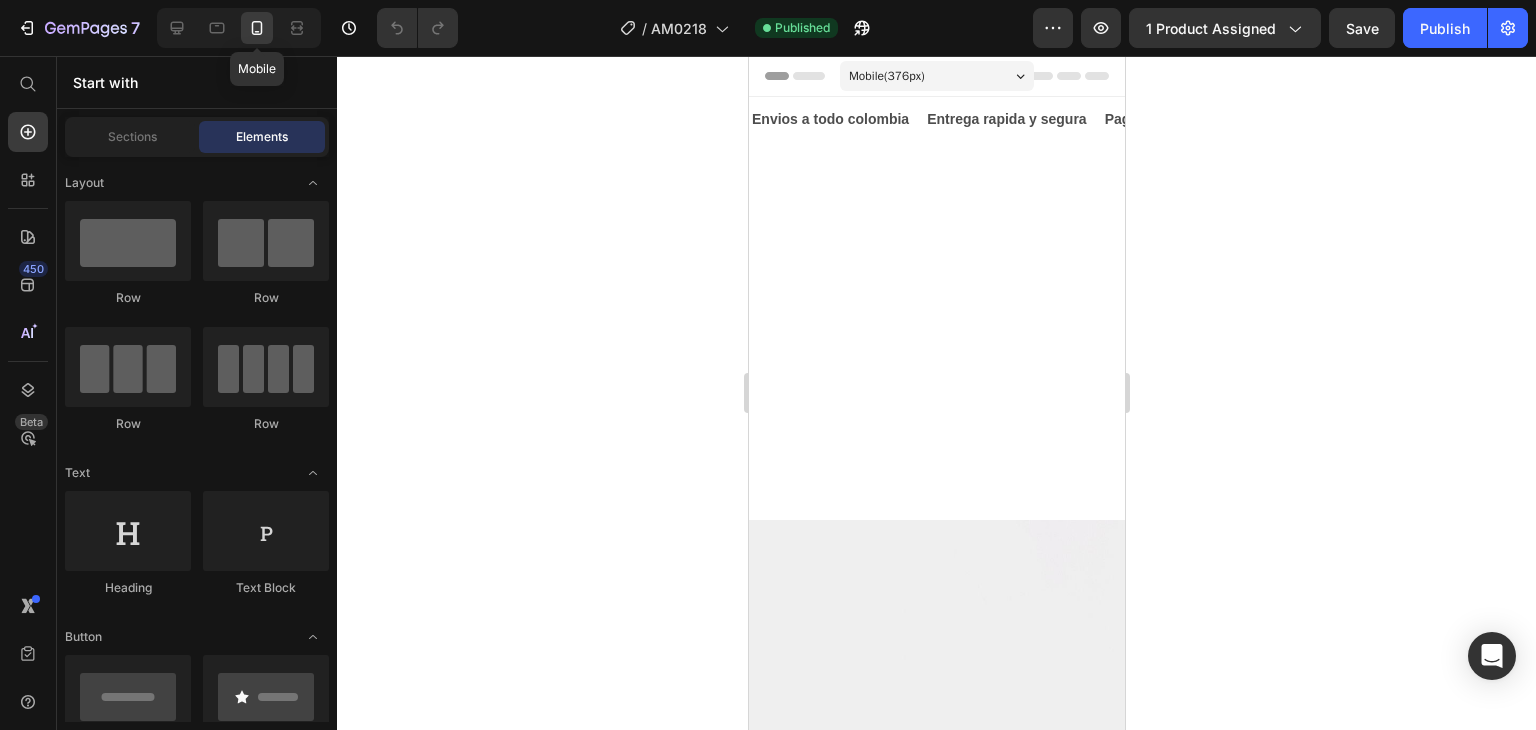select on "Marrón" 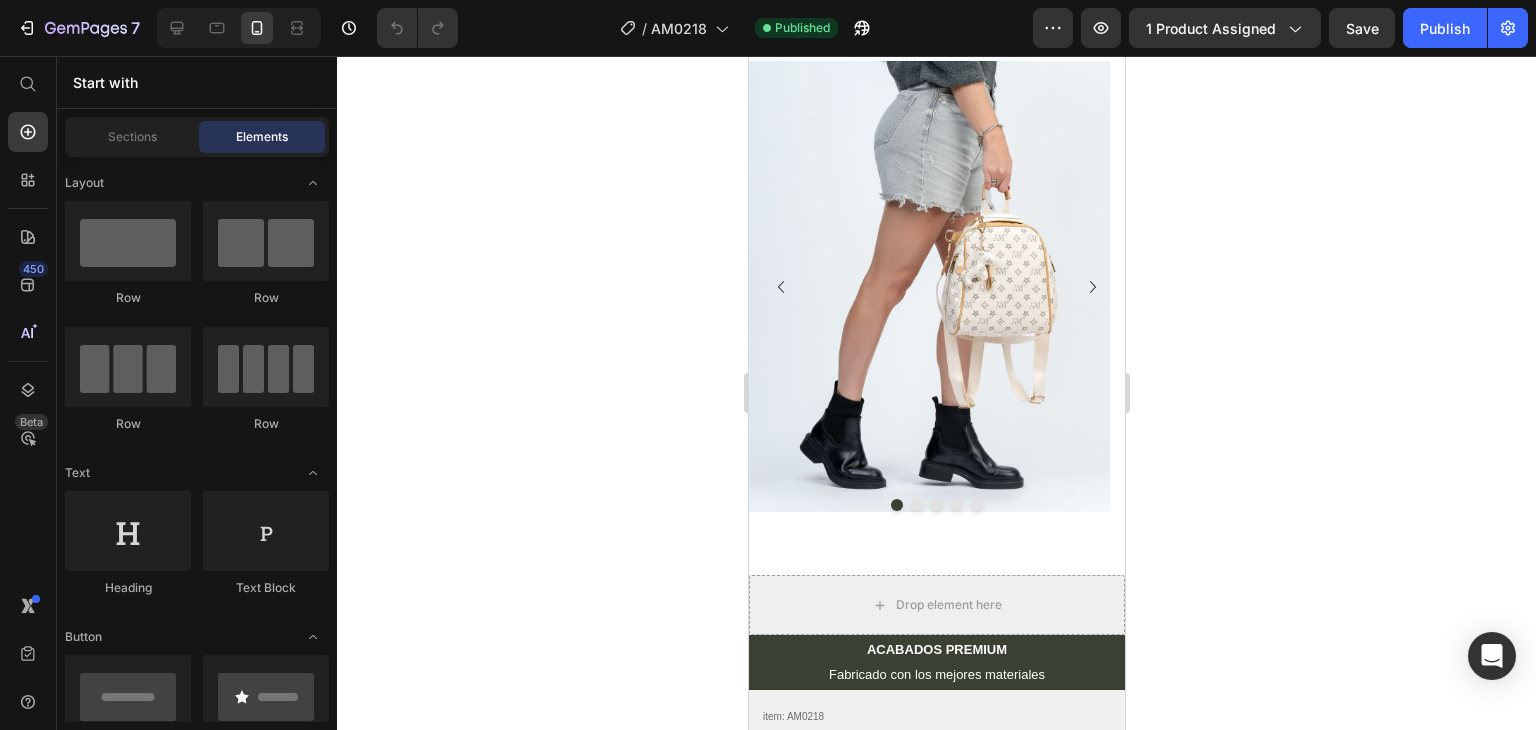 scroll, scrollTop: 124, scrollLeft: 0, axis: vertical 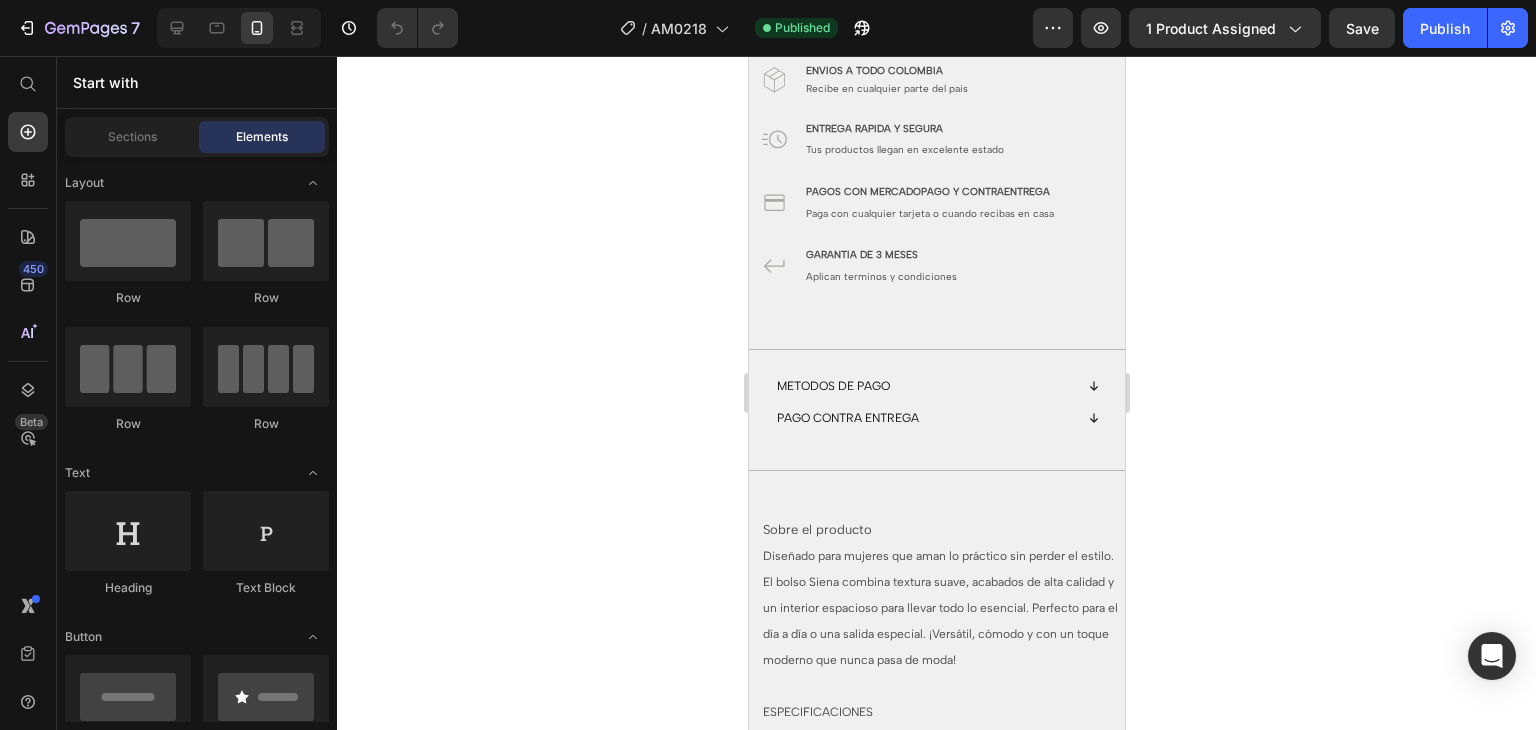 select on "Marrón" 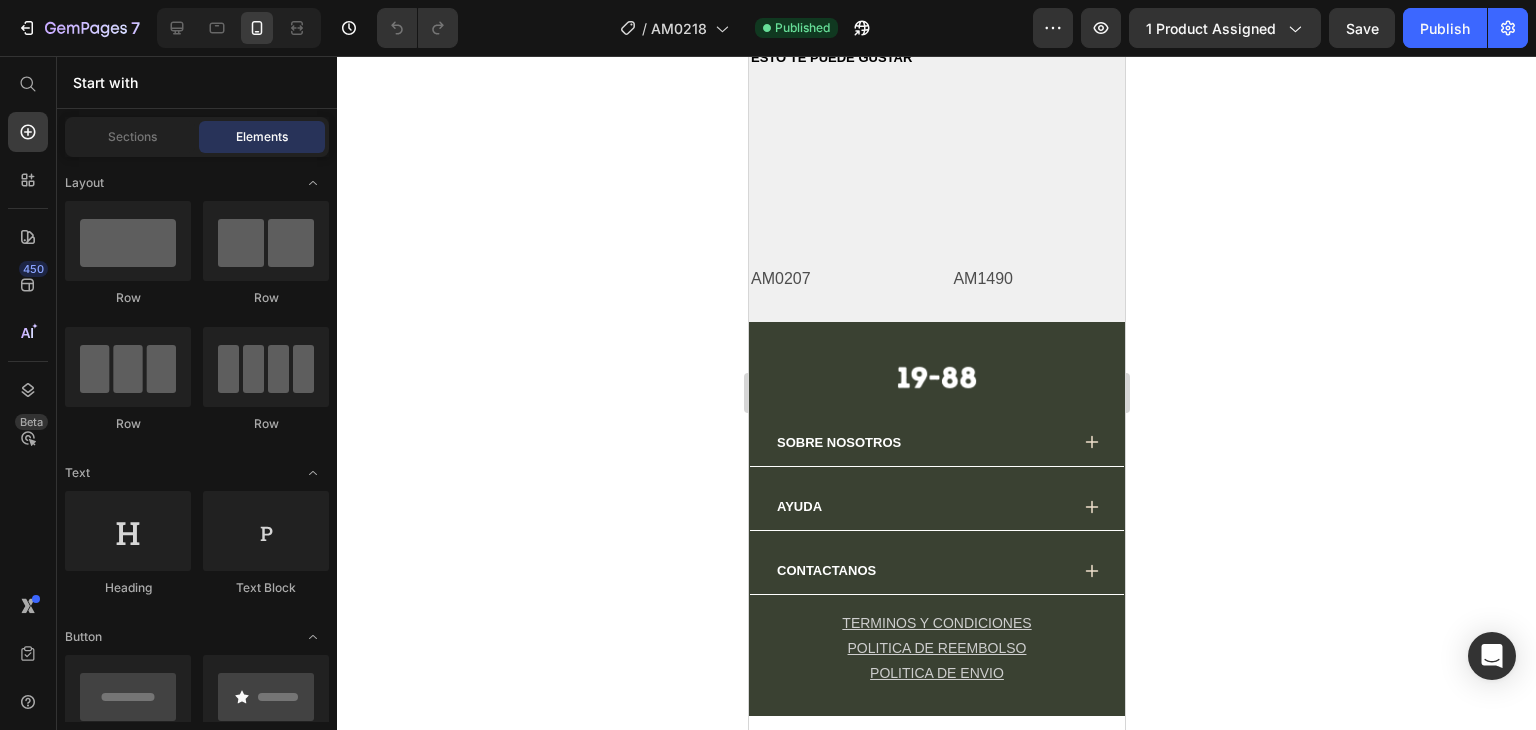 select on "Marrón" 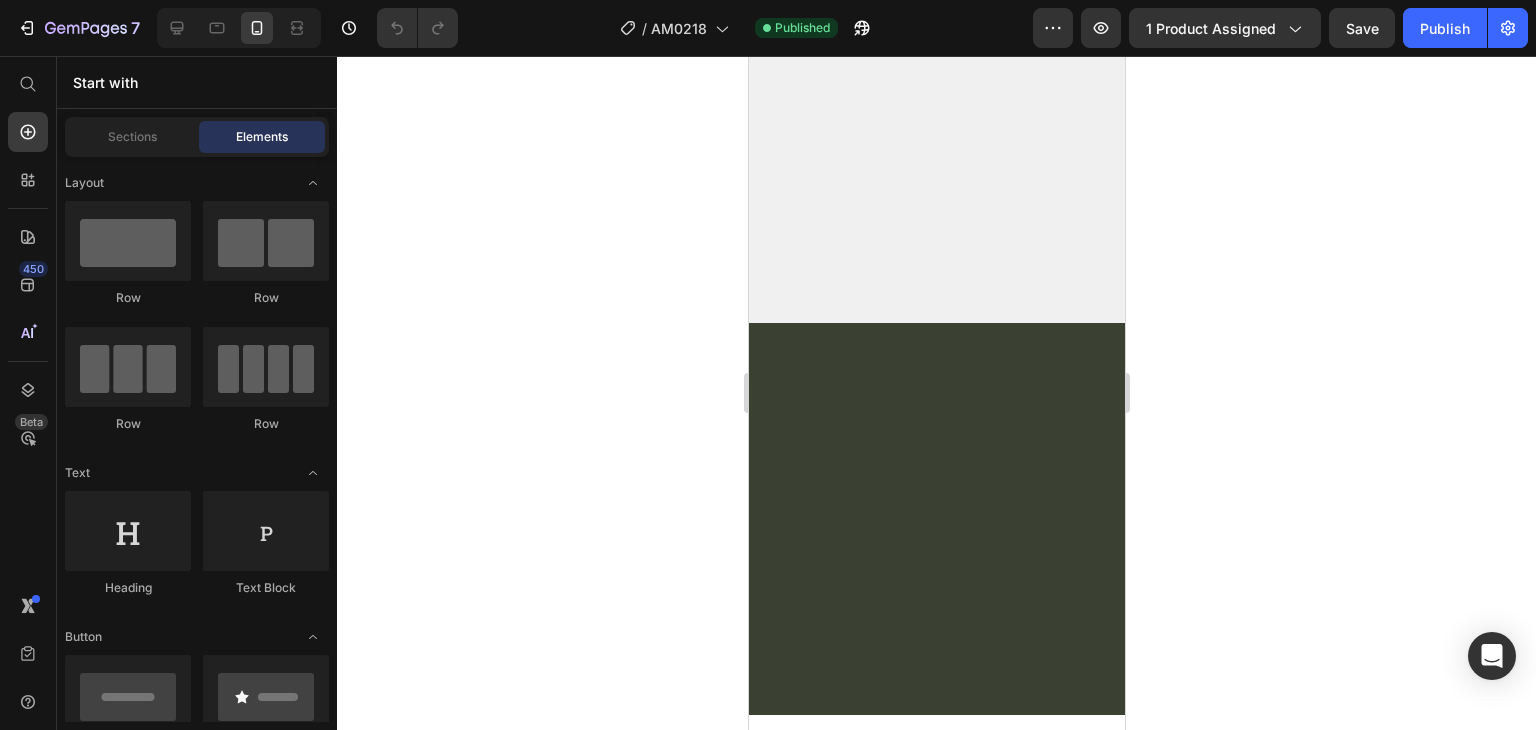 scroll, scrollTop: 789, scrollLeft: 0, axis: vertical 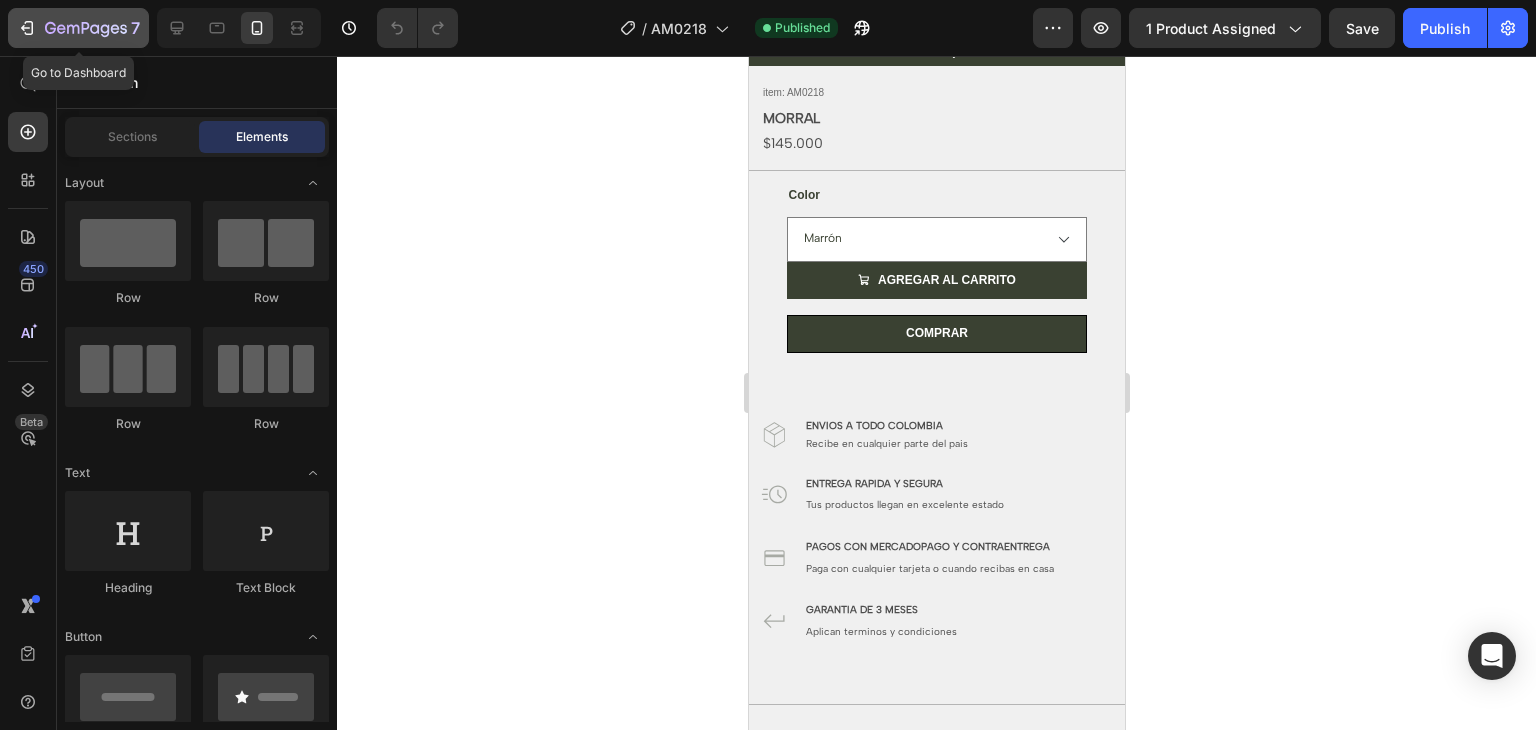 click on "7" 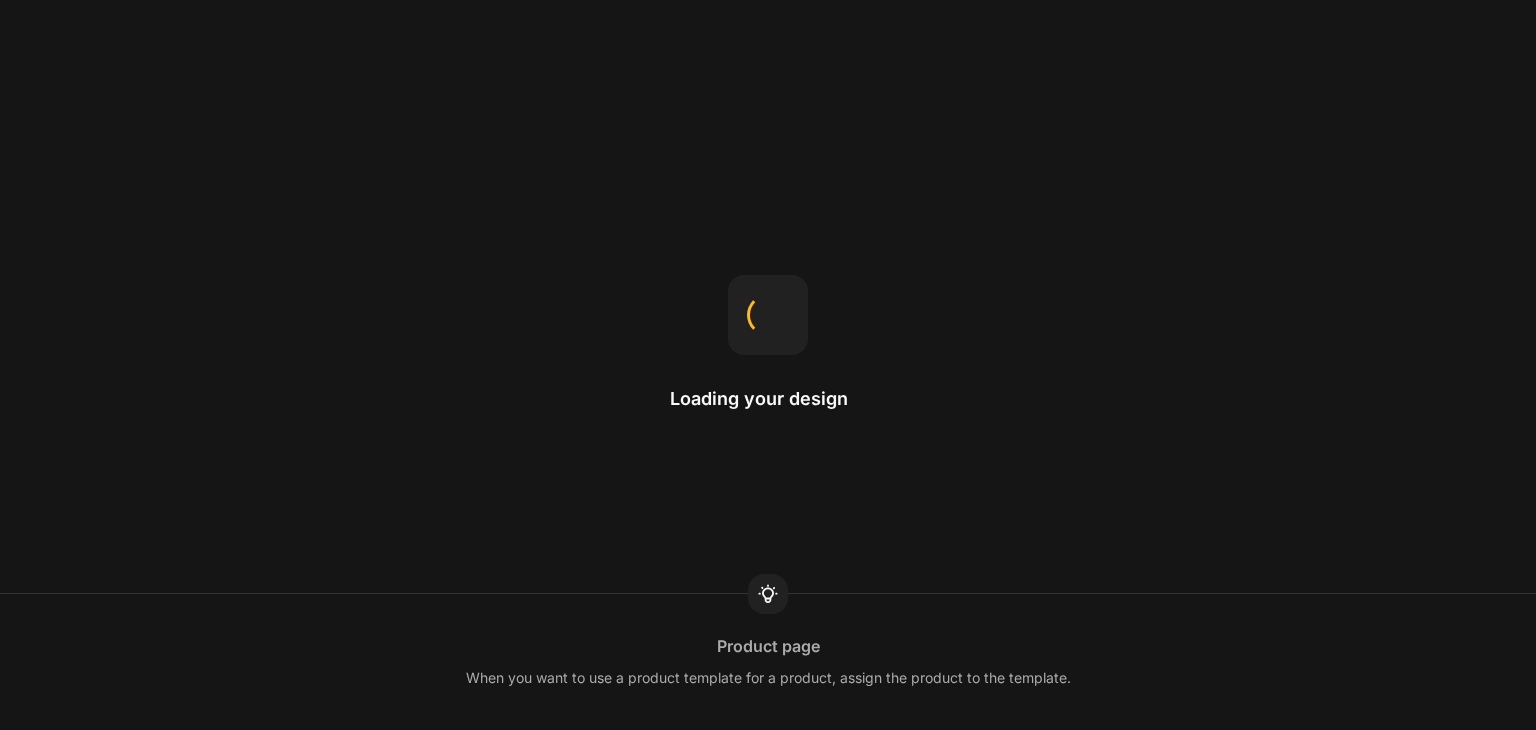 scroll, scrollTop: 0, scrollLeft: 0, axis: both 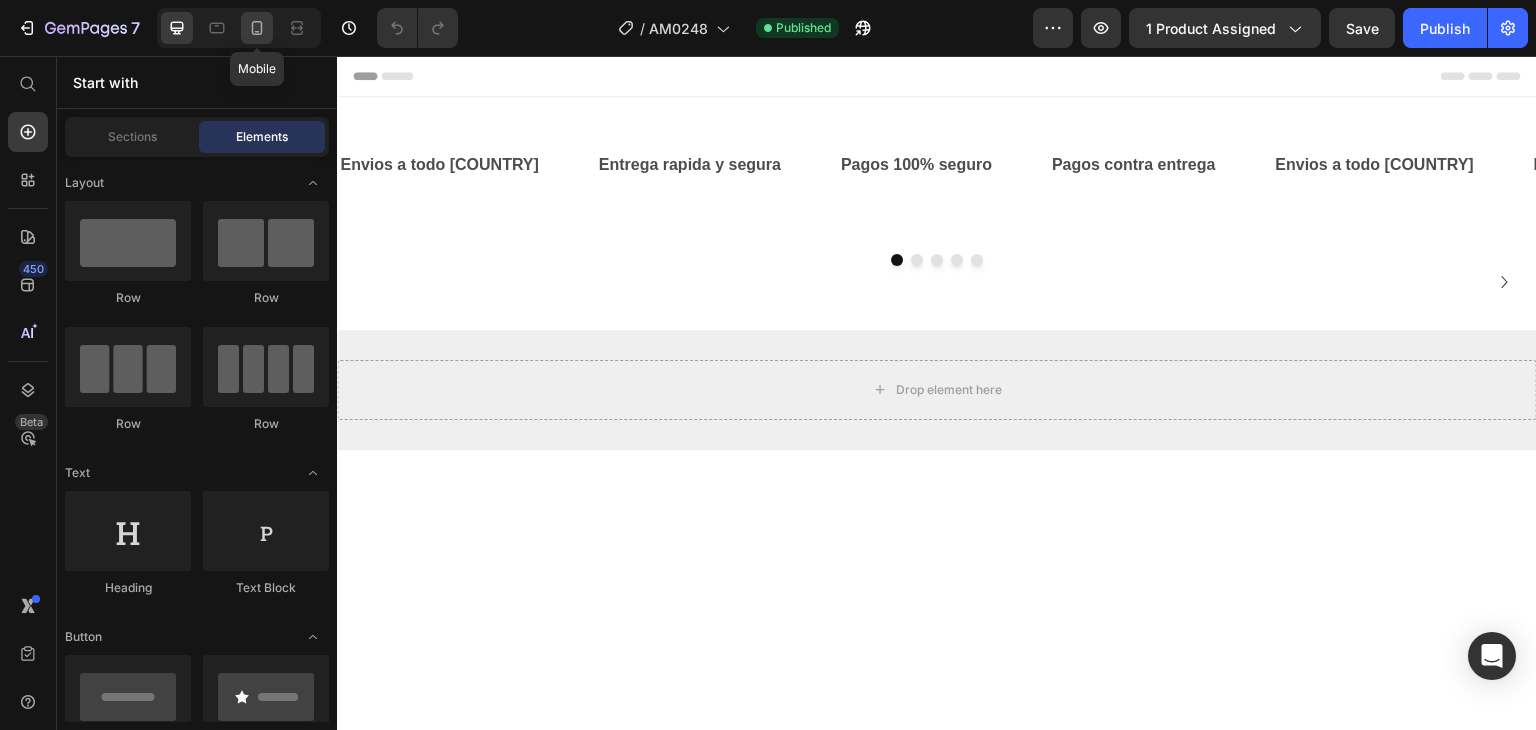 click 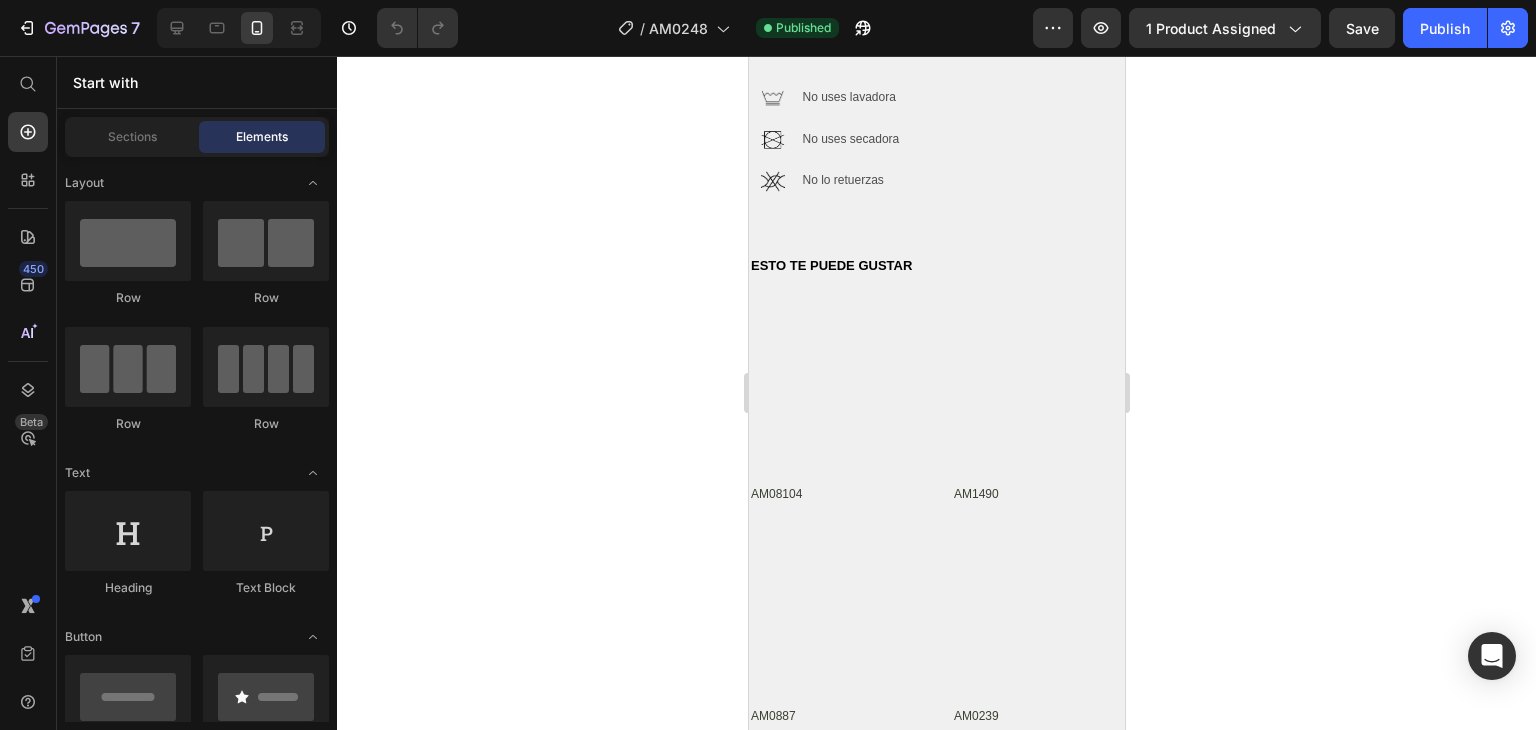 scroll, scrollTop: 2125, scrollLeft: 0, axis: vertical 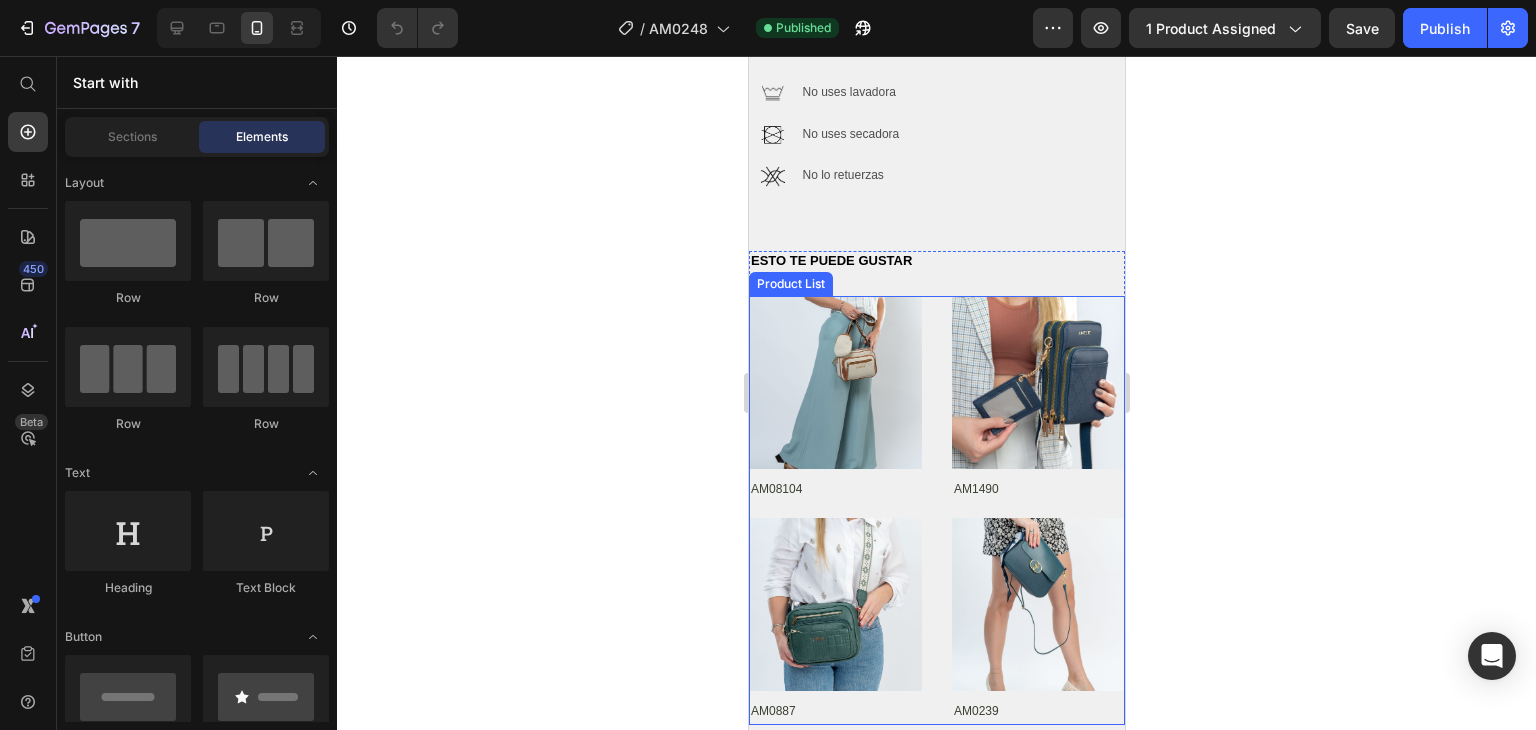 click on "Product Images AM08104 Product Title Product Images AM1490 Product Title Product Images AM0887 Product Title Product Images AM0239 Product Title" at bounding box center [936, 510] 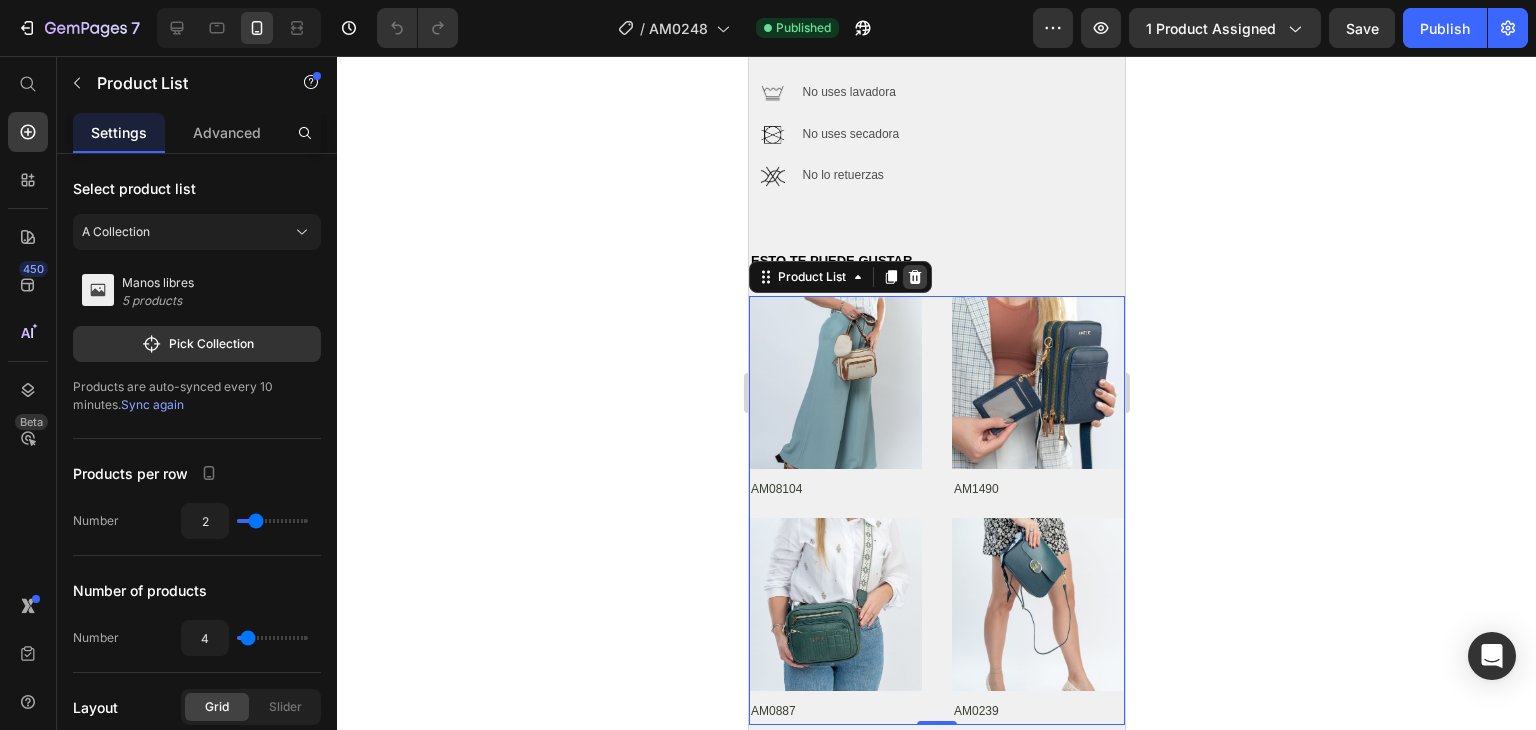 click 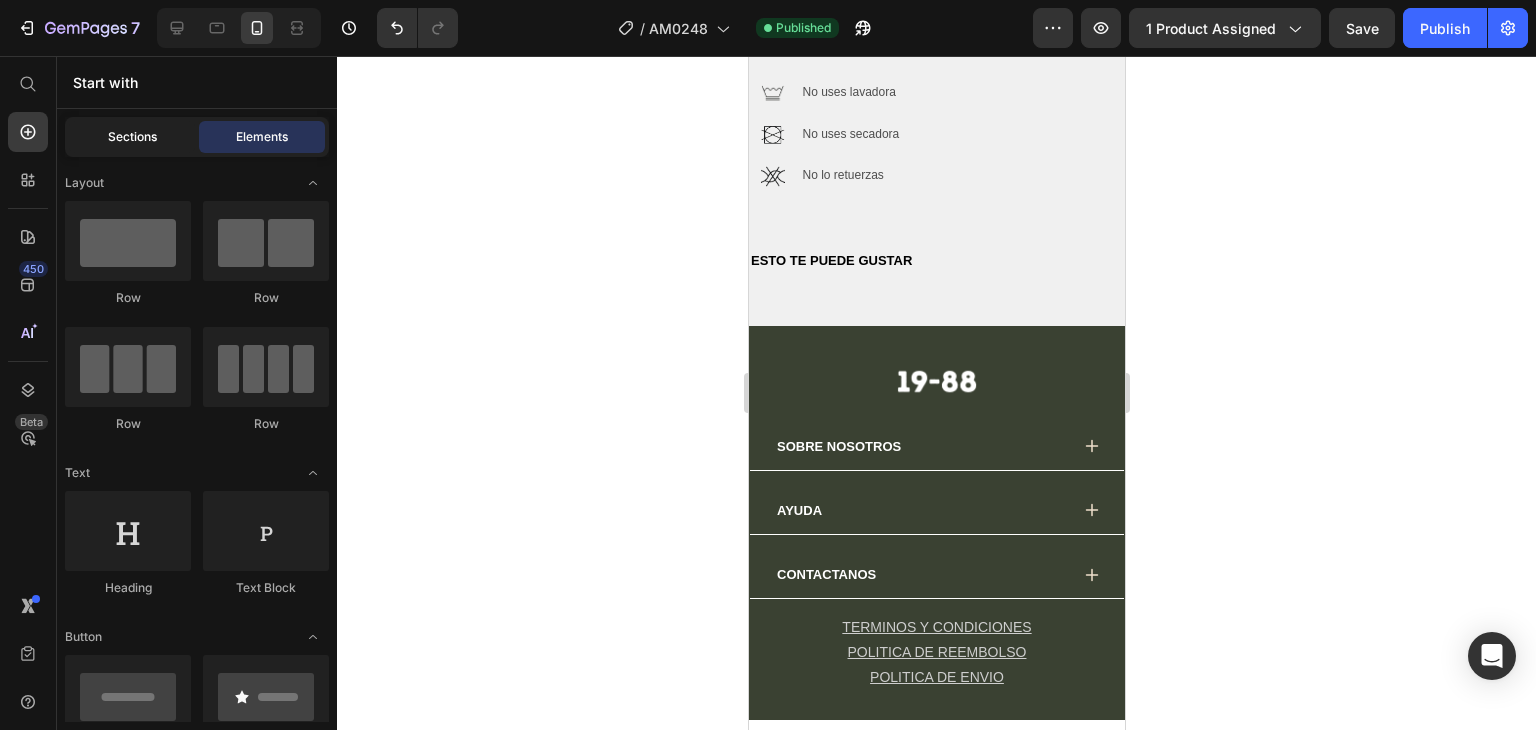 click on "Sections" 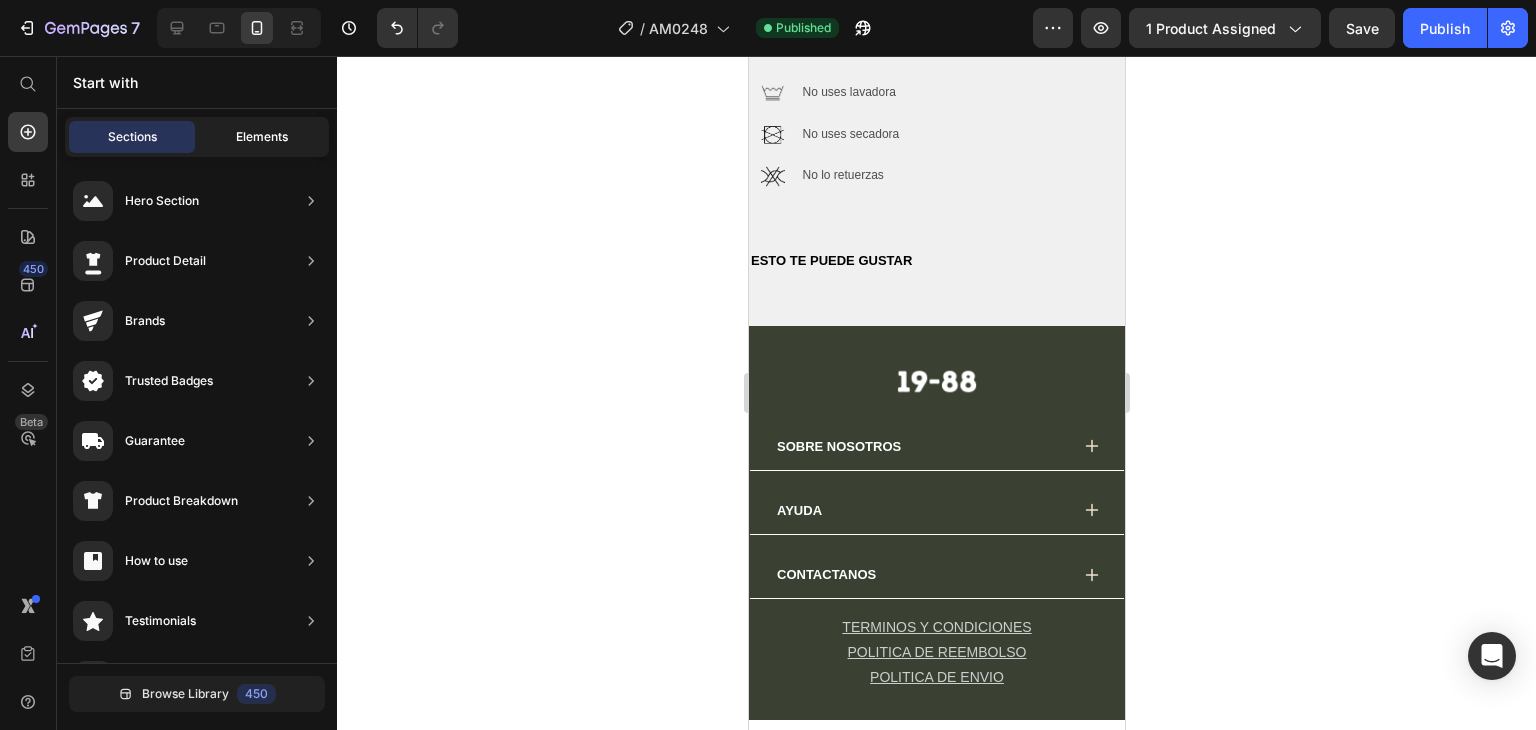 click on "Elements" at bounding box center [262, 137] 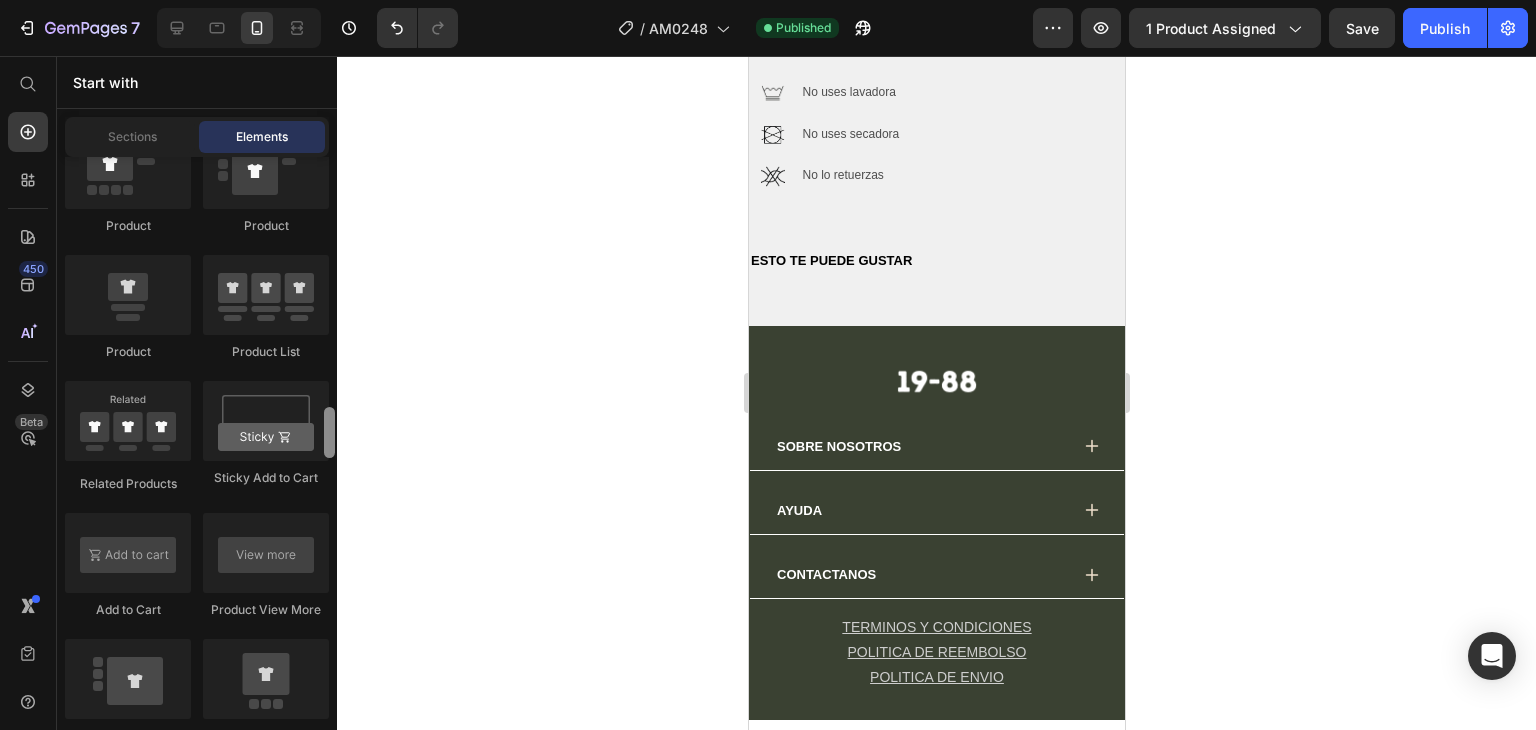drag, startPoint x: 328, startPoint y: 199, endPoint x: 341, endPoint y: 449, distance: 250.33777 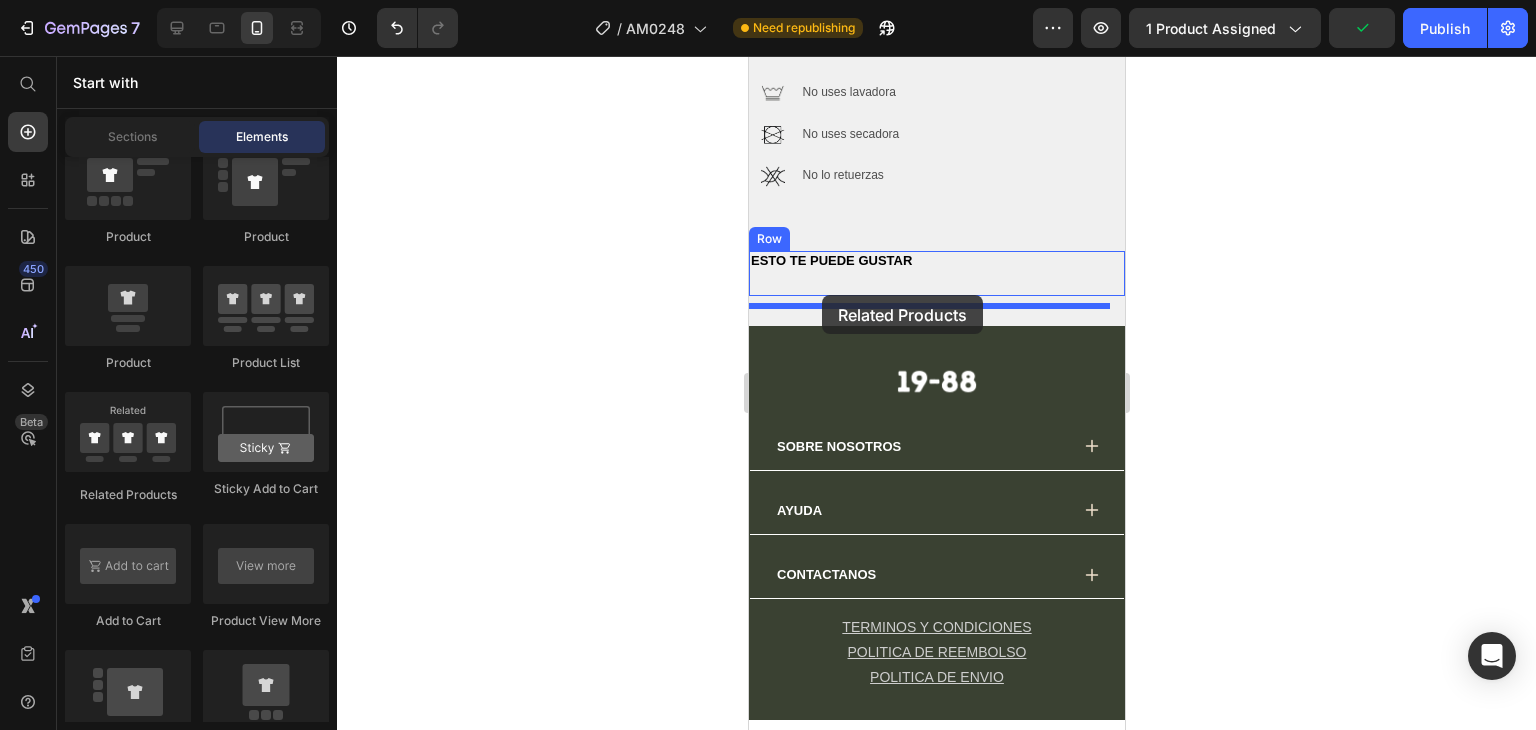 drag, startPoint x: 870, startPoint y: 503, endPoint x: 821, endPoint y: 295, distance: 213.69371 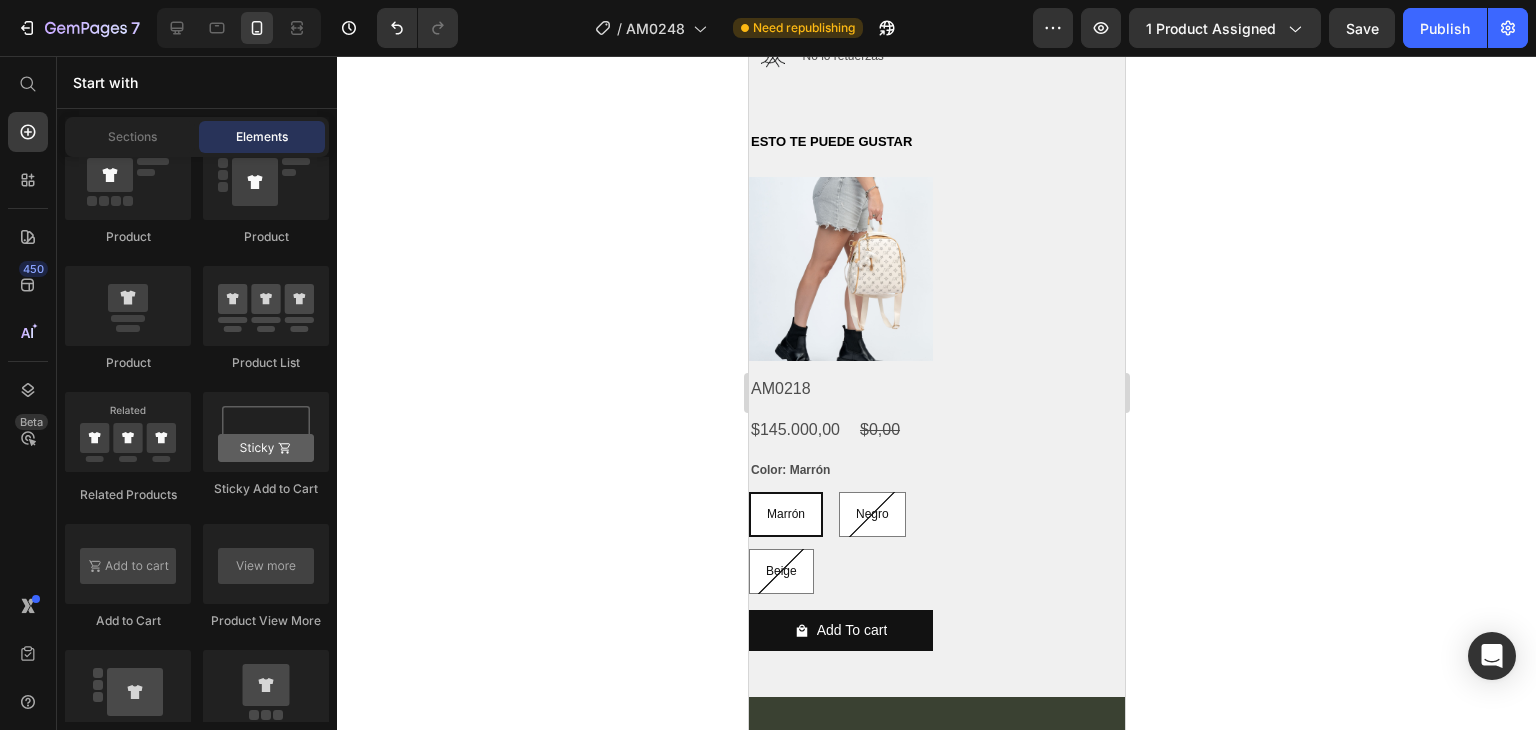 scroll, scrollTop: 2096, scrollLeft: 0, axis: vertical 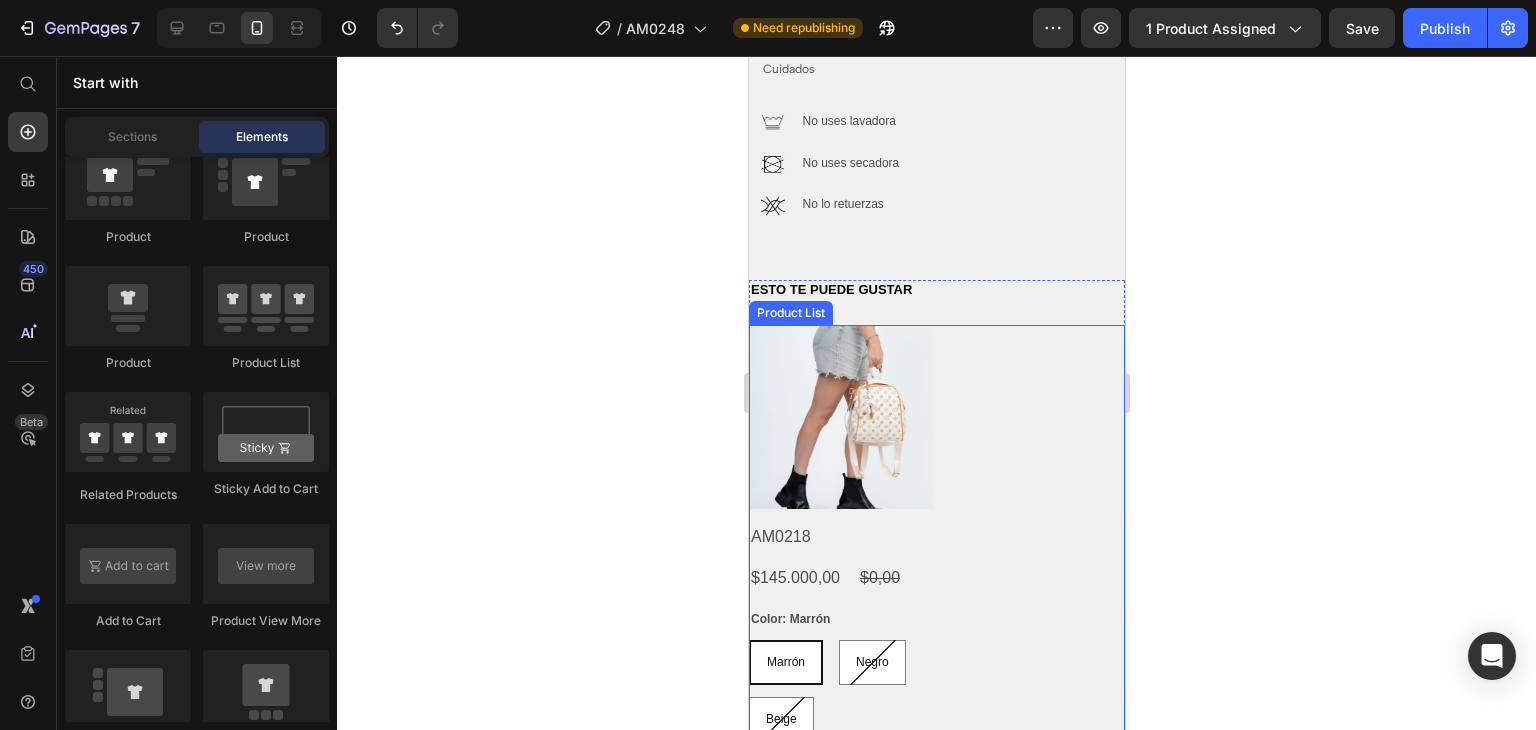 click on "Product Images AM0218 Product Title $145.000,00 Product Price $0,00 Product Price Row Color: Marrón Marrón Marrón Marrón Negro Negro Negro Beige Beige Beige Product Variants & Swatches Add To cart Product Cart Button Row" at bounding box center [936, 570] 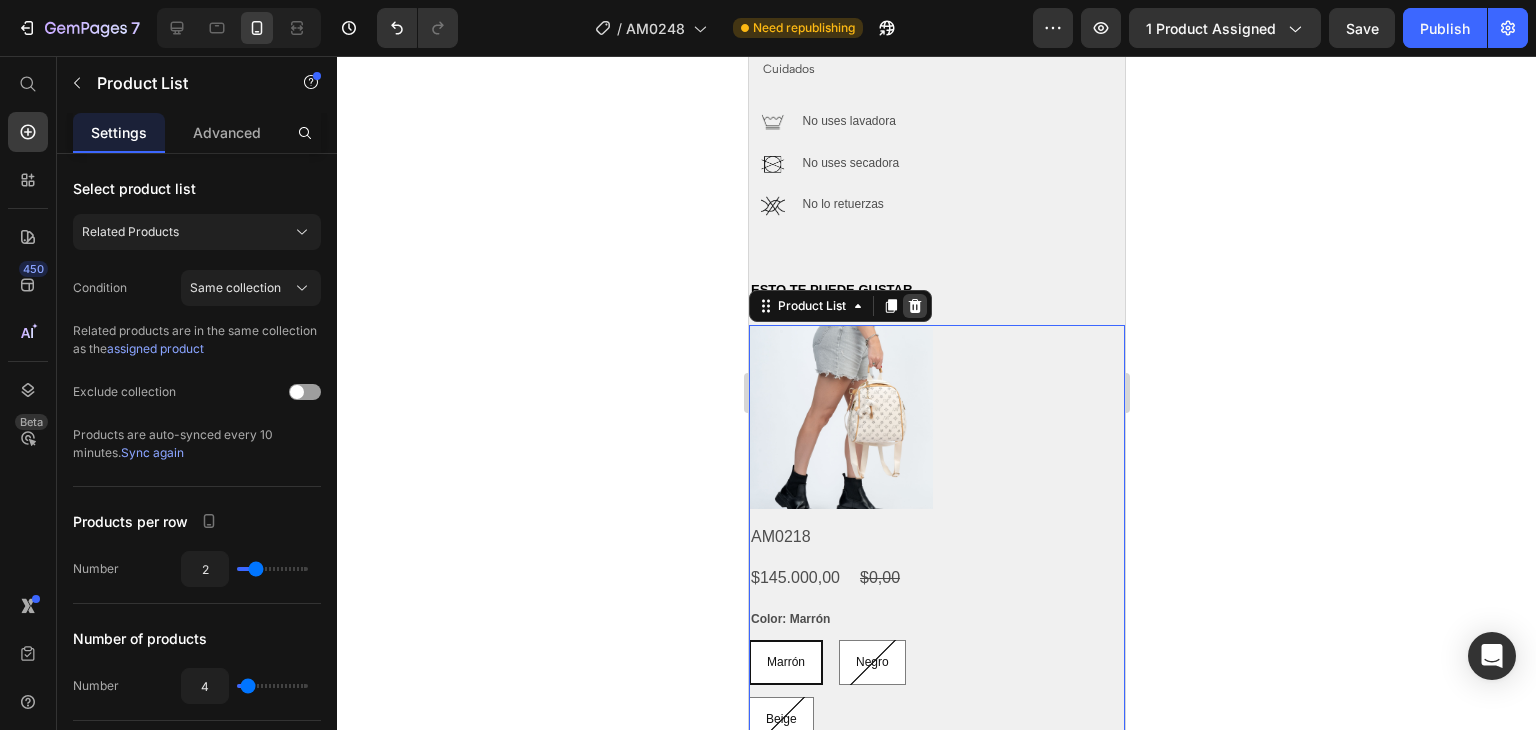 click 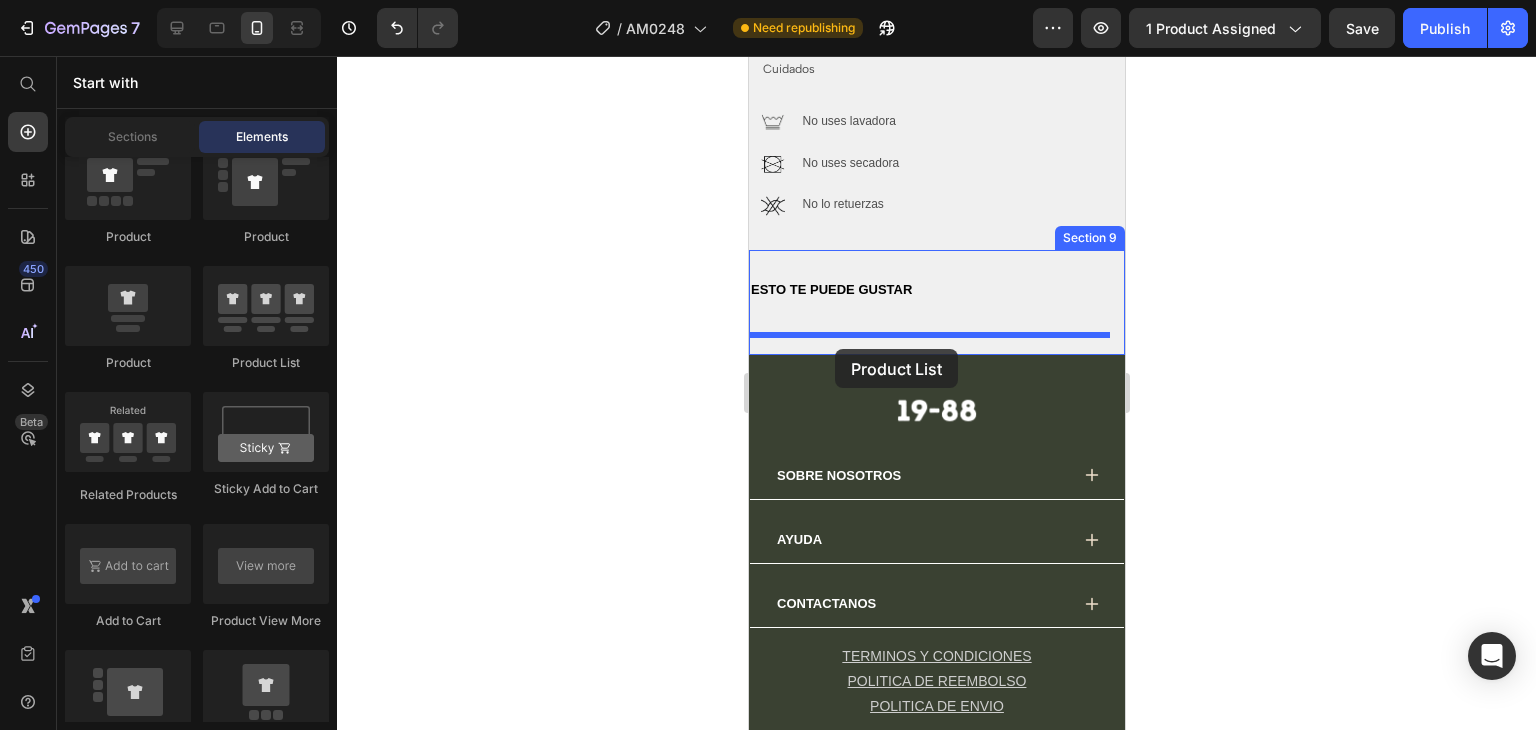 drag, startPoint x: 1004, startPoint y: 373, endPoint x: 834, endPoint y: 349, distance: 171.68576 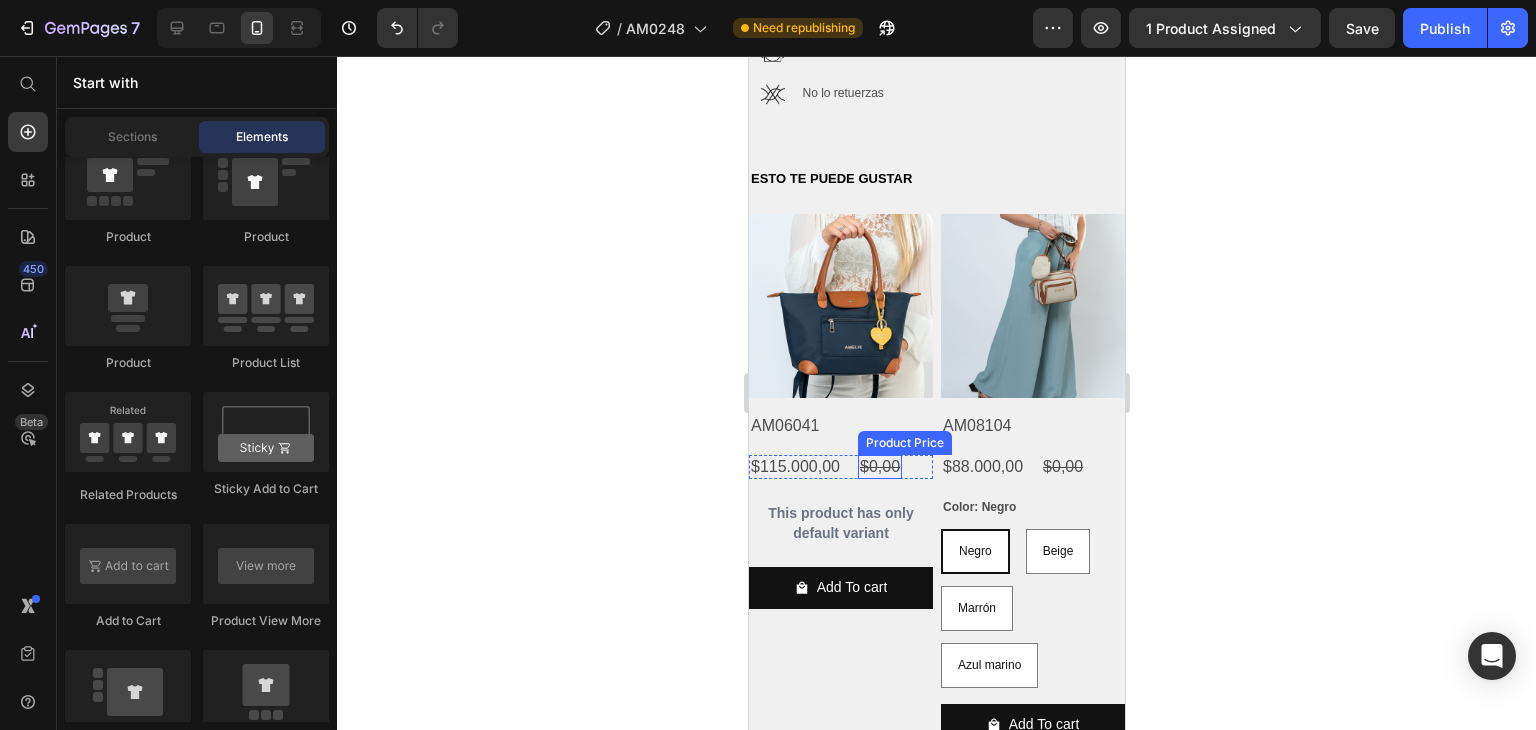 click on "$0,00" at bounding box center (879, 467) 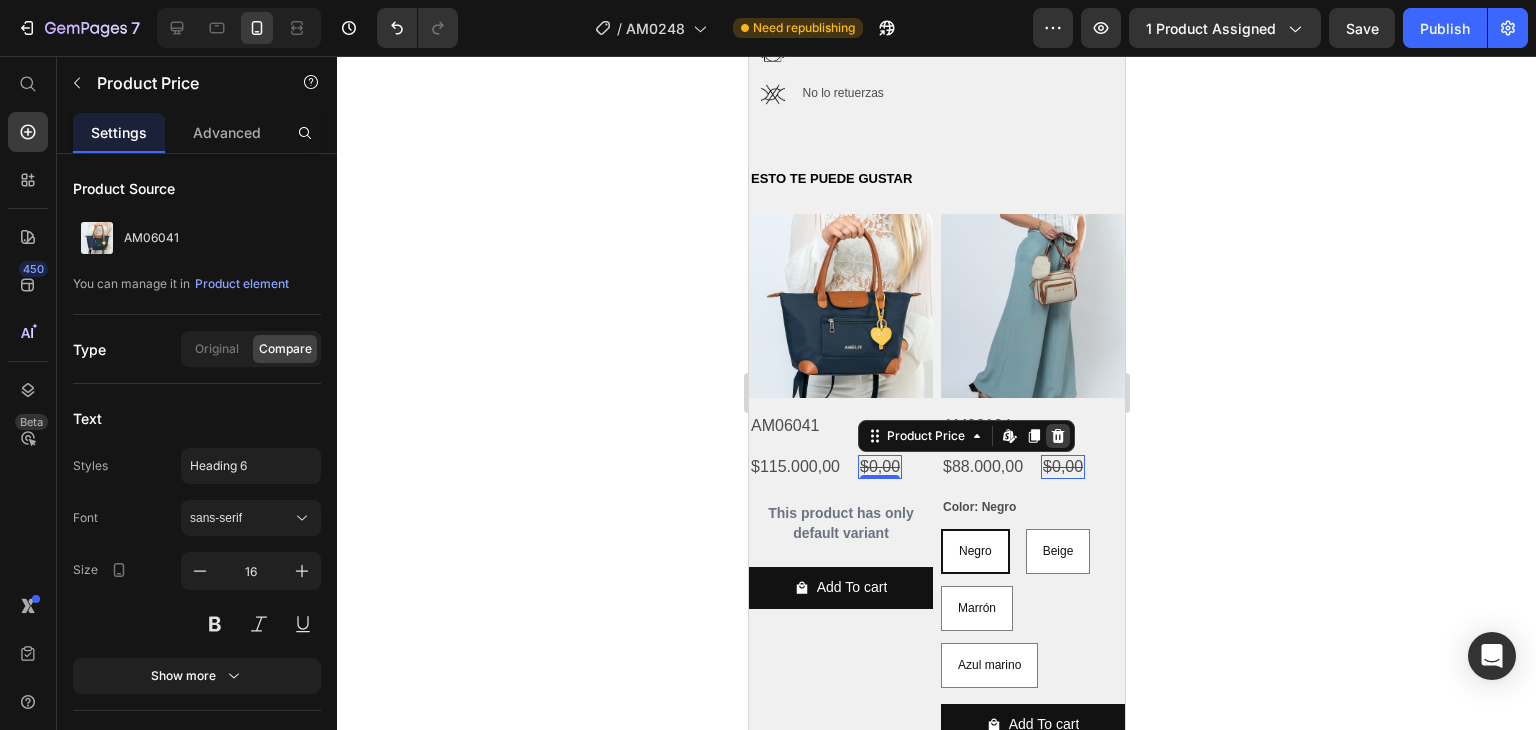 click 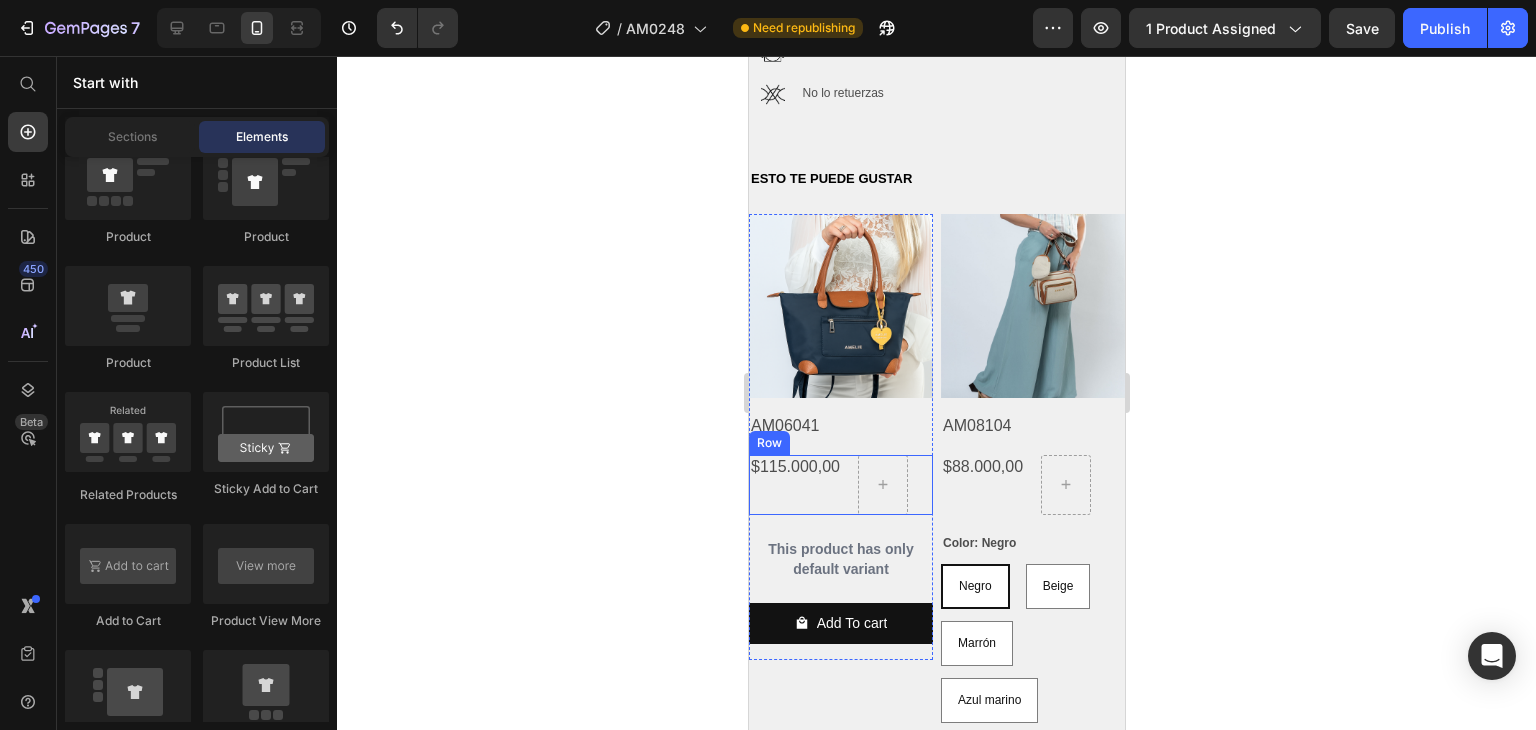 click on "$115.000,00 Product Price" at bounding box center [794, 485] 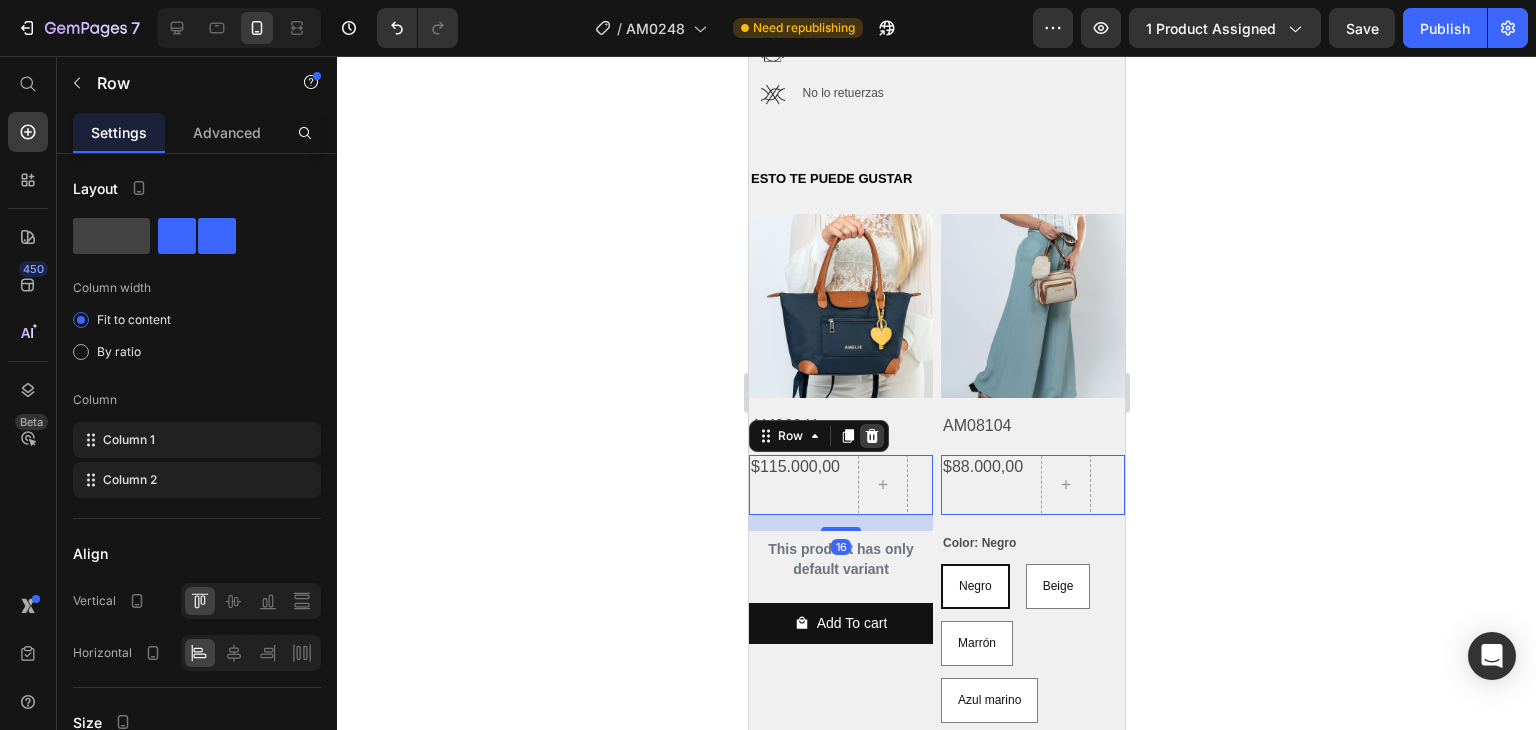 click 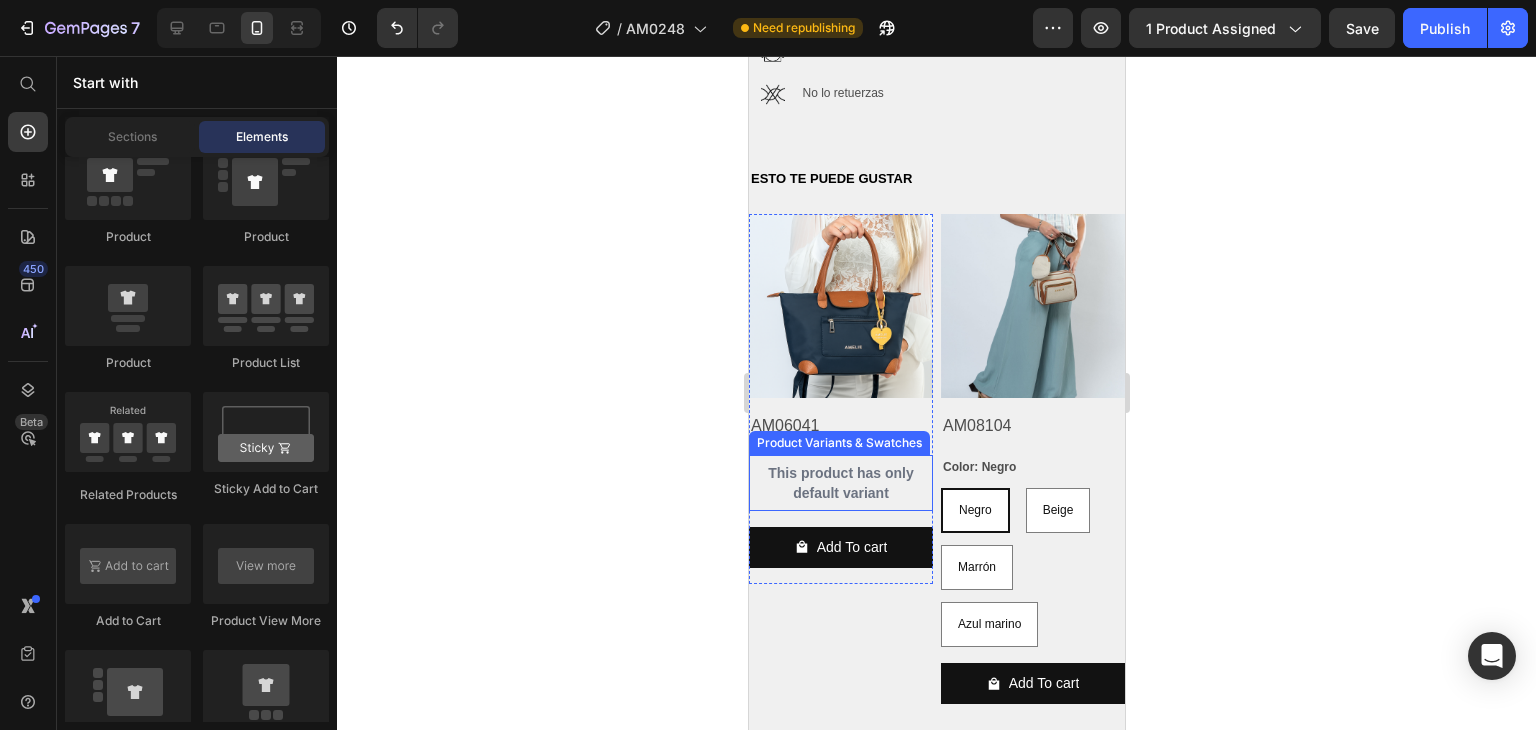click on "This product has only default variant" at bounding box center [840, 483] 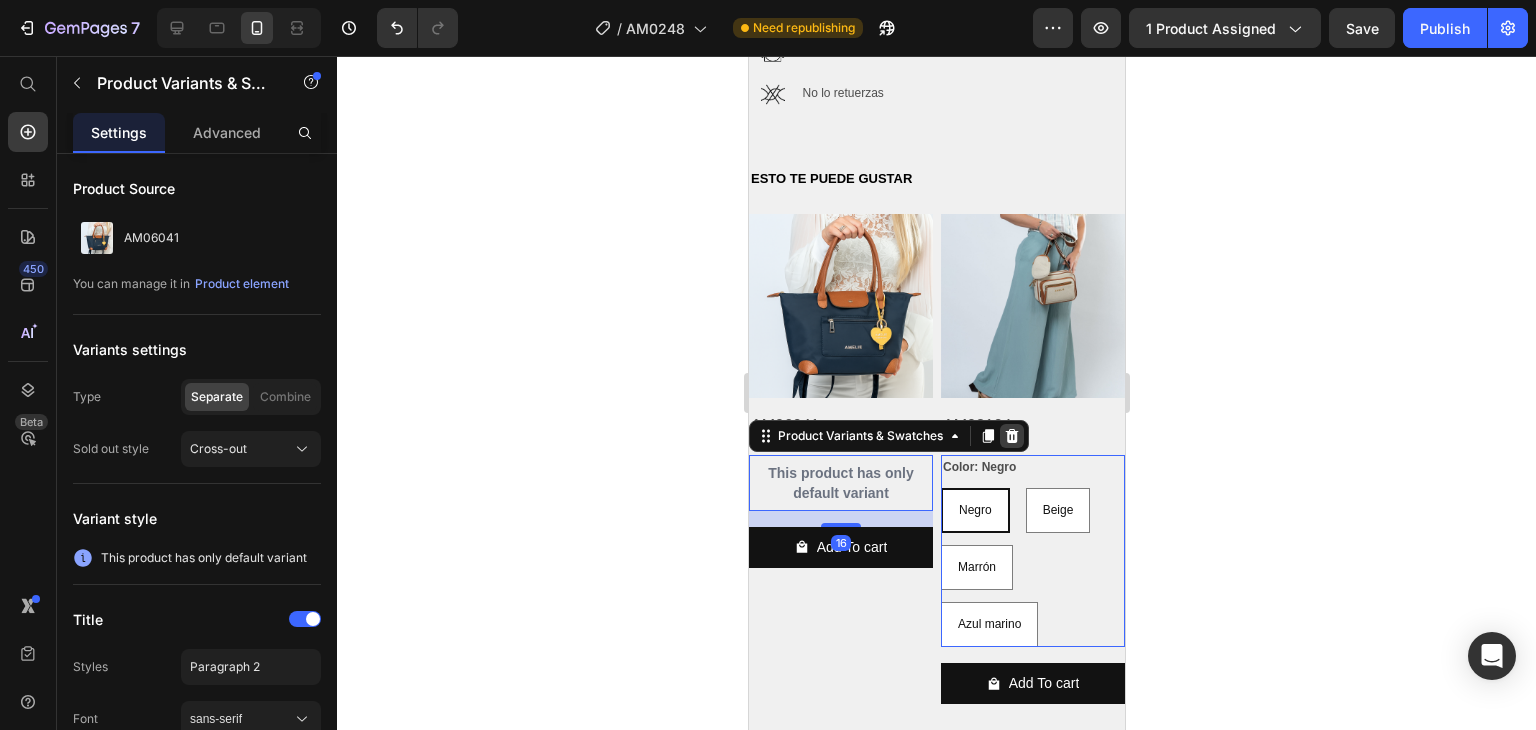 click at bounding box center [1011, 436] 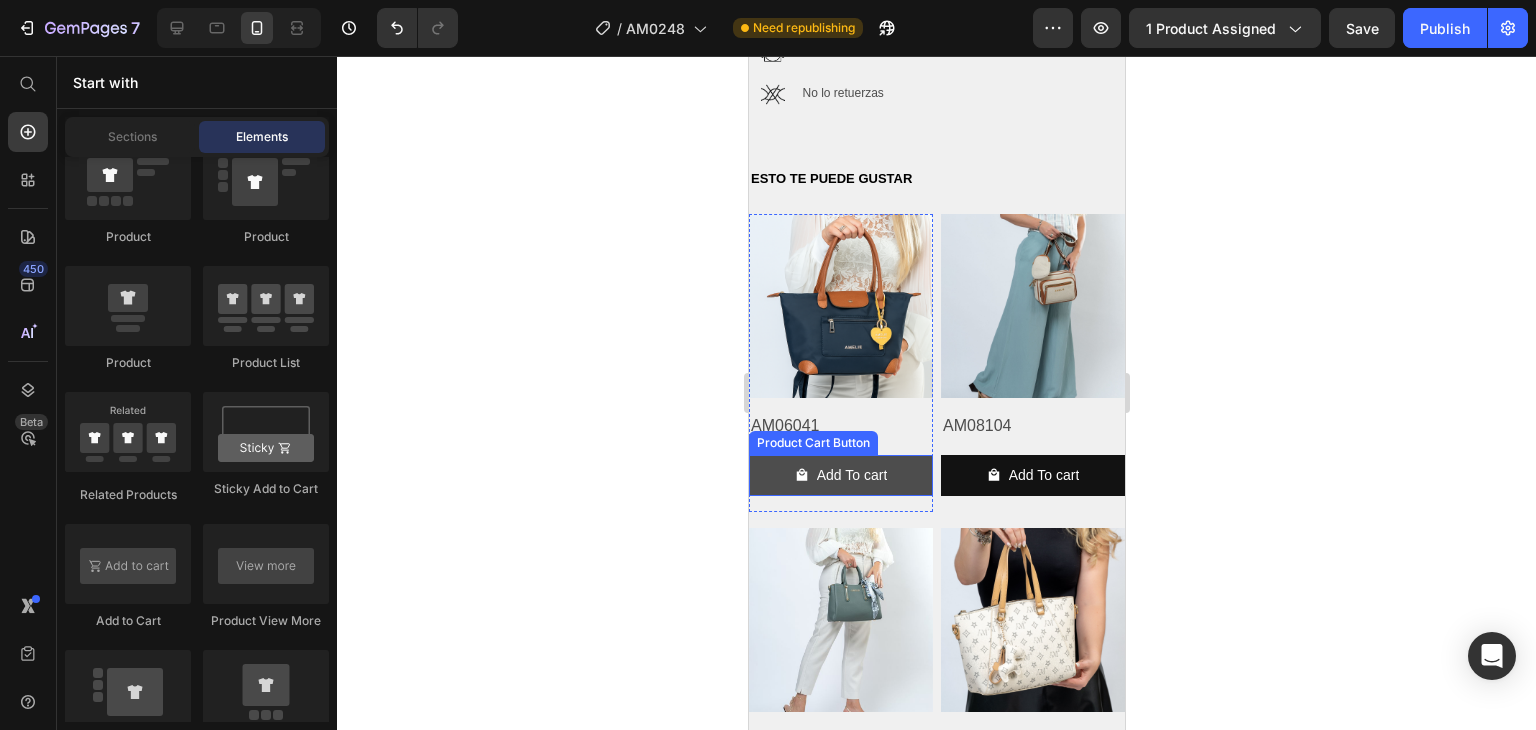 click on "Add To cart" at bounding box center (840, 475) 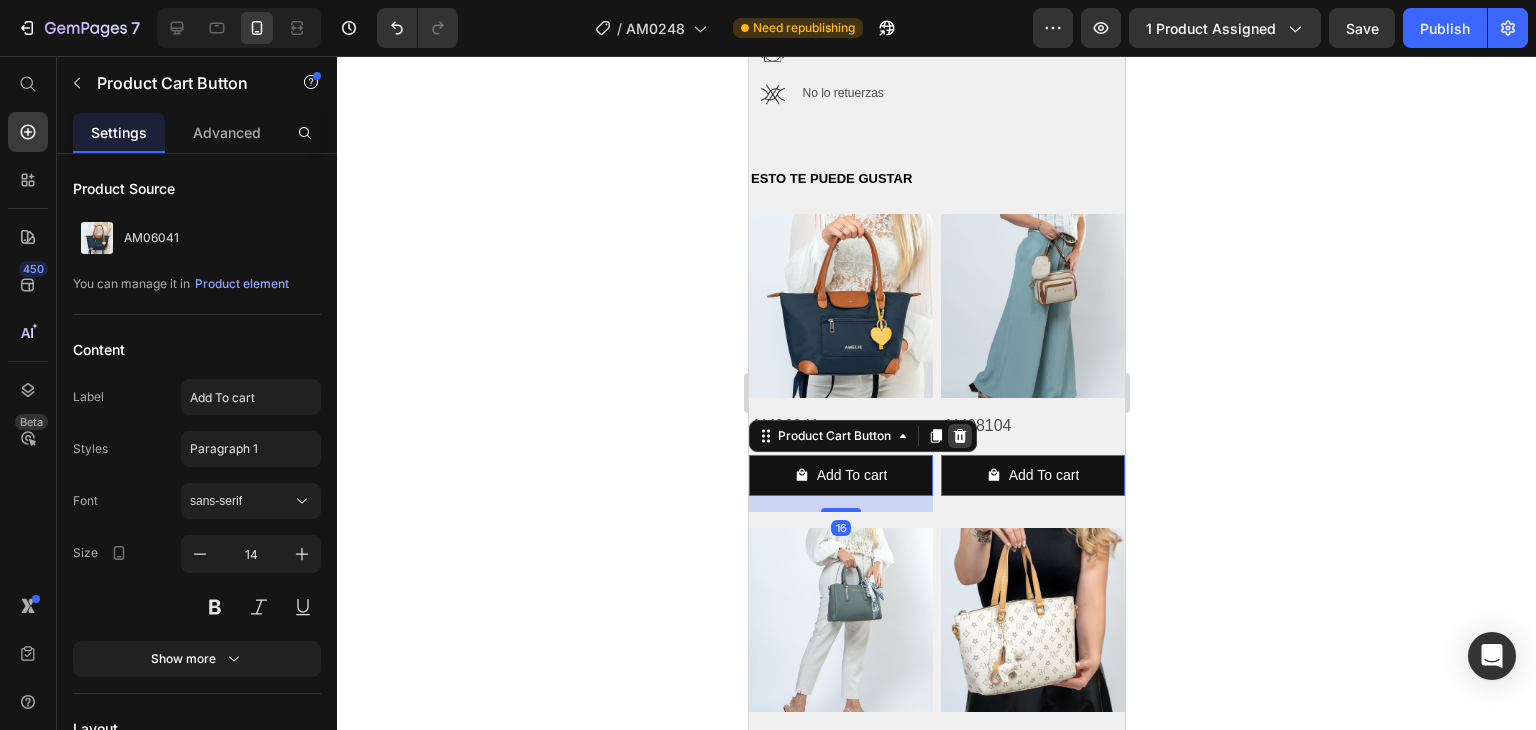 click 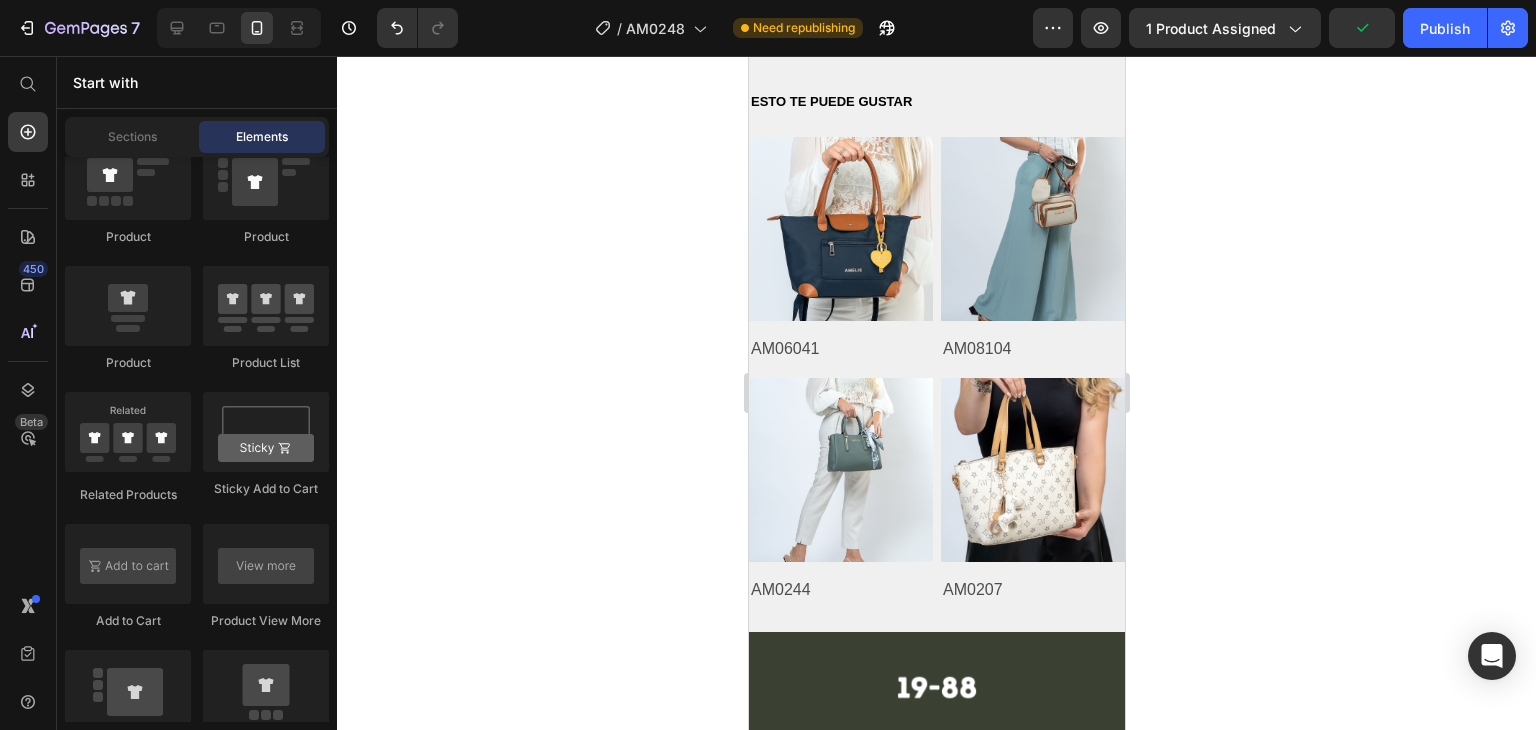 scroll, scrollTop: 2275, scrollLeft: 0, axis: vertical 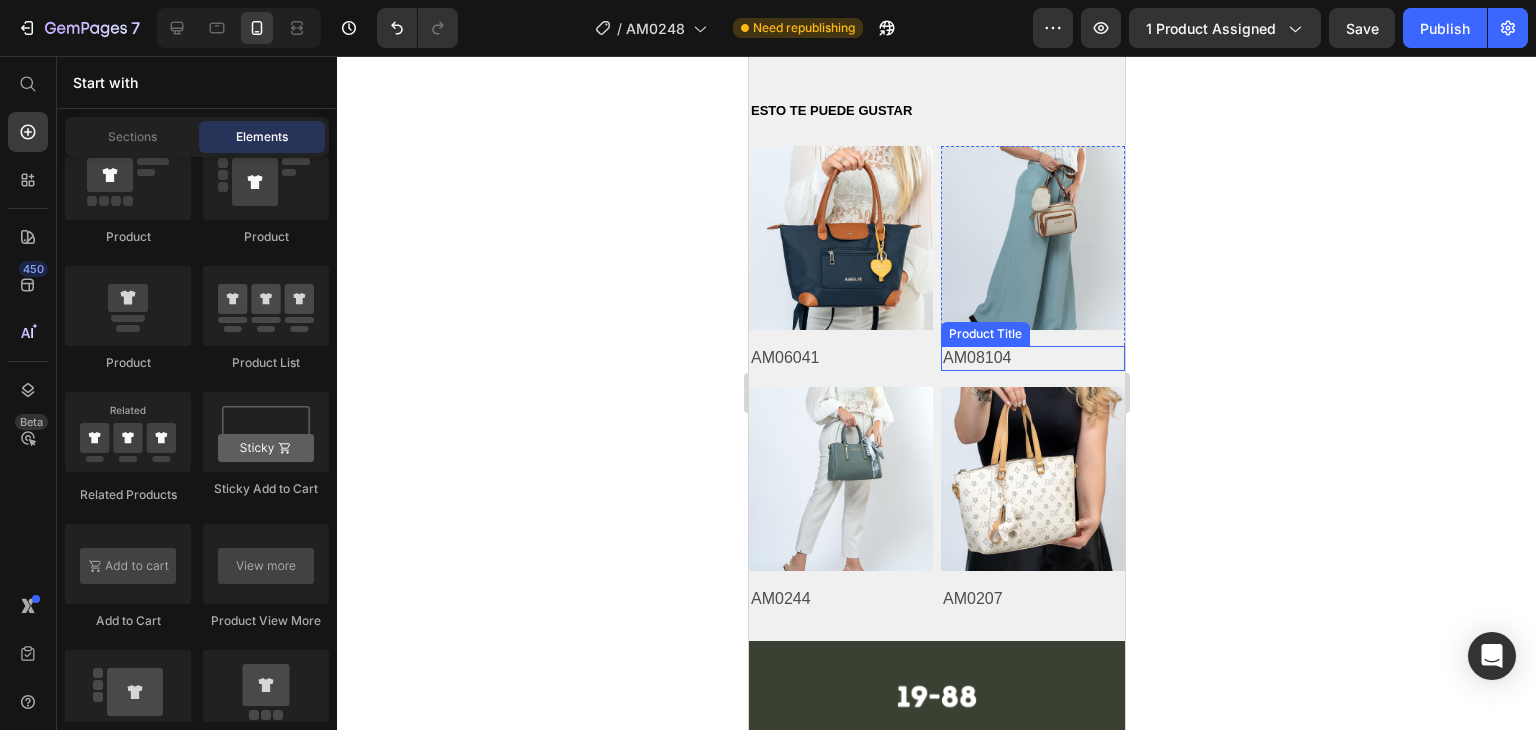 click on "AM08104" at bounding box center (840, 358) 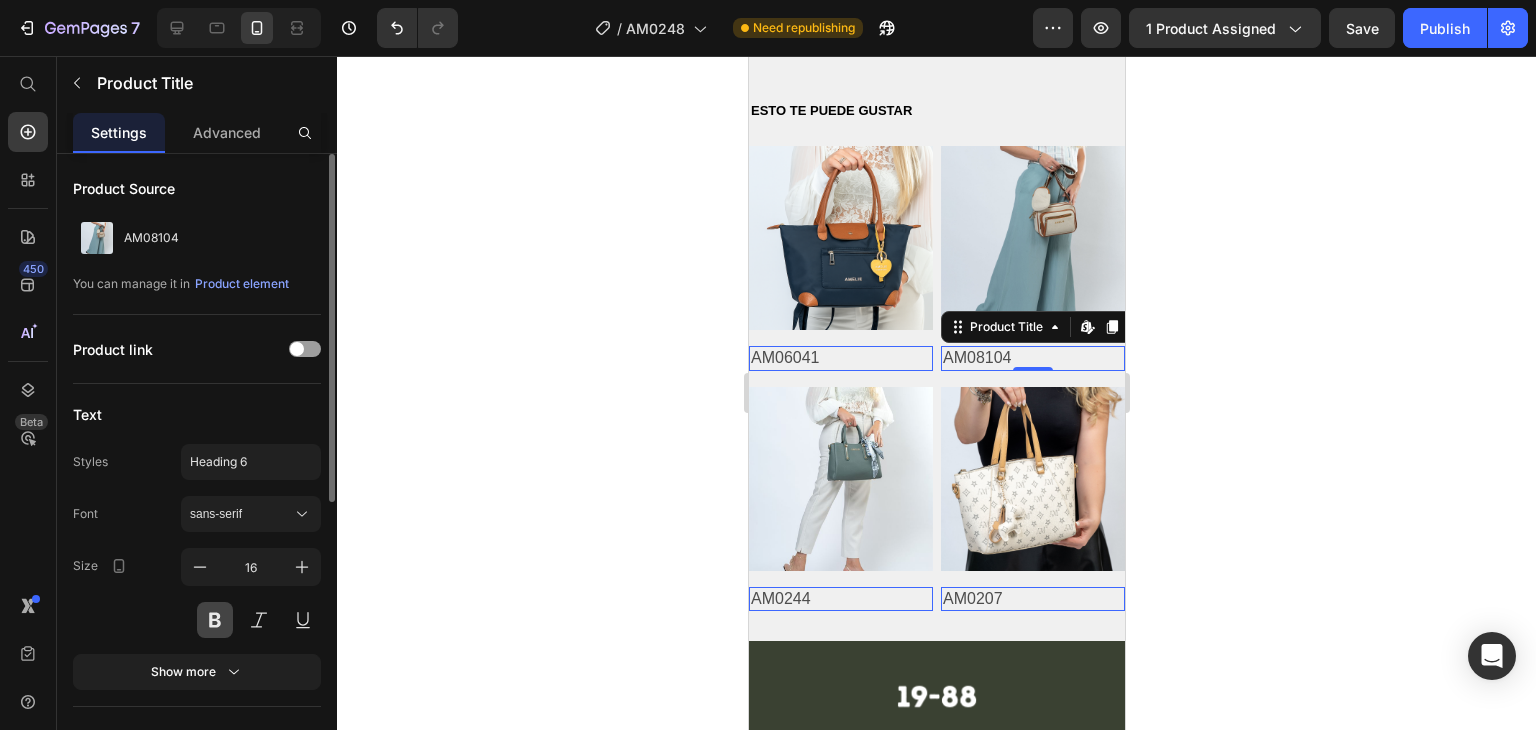 click at bounding box center [215, 620] 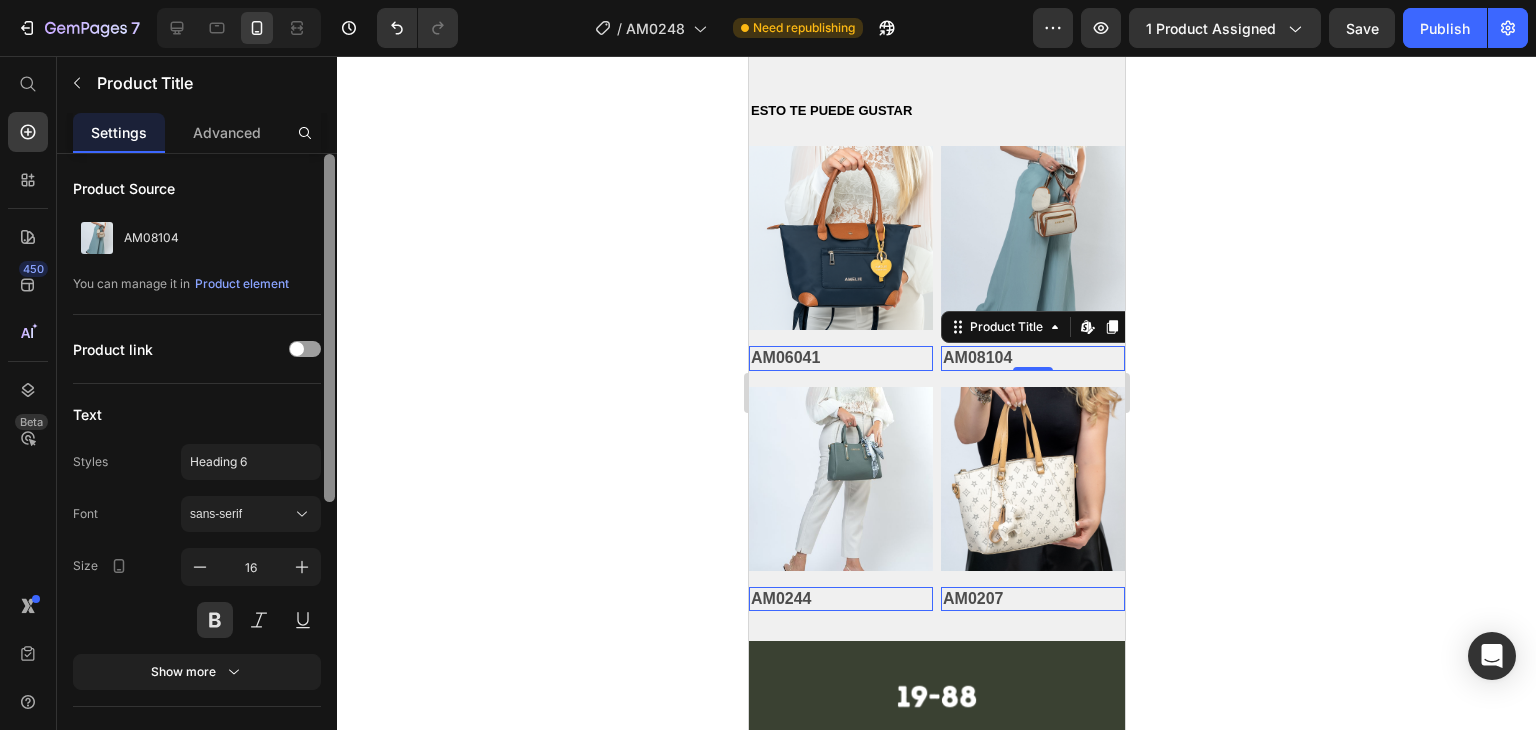 scroll, scrollTop: 516, scrollLeft: 0, axis: vertical 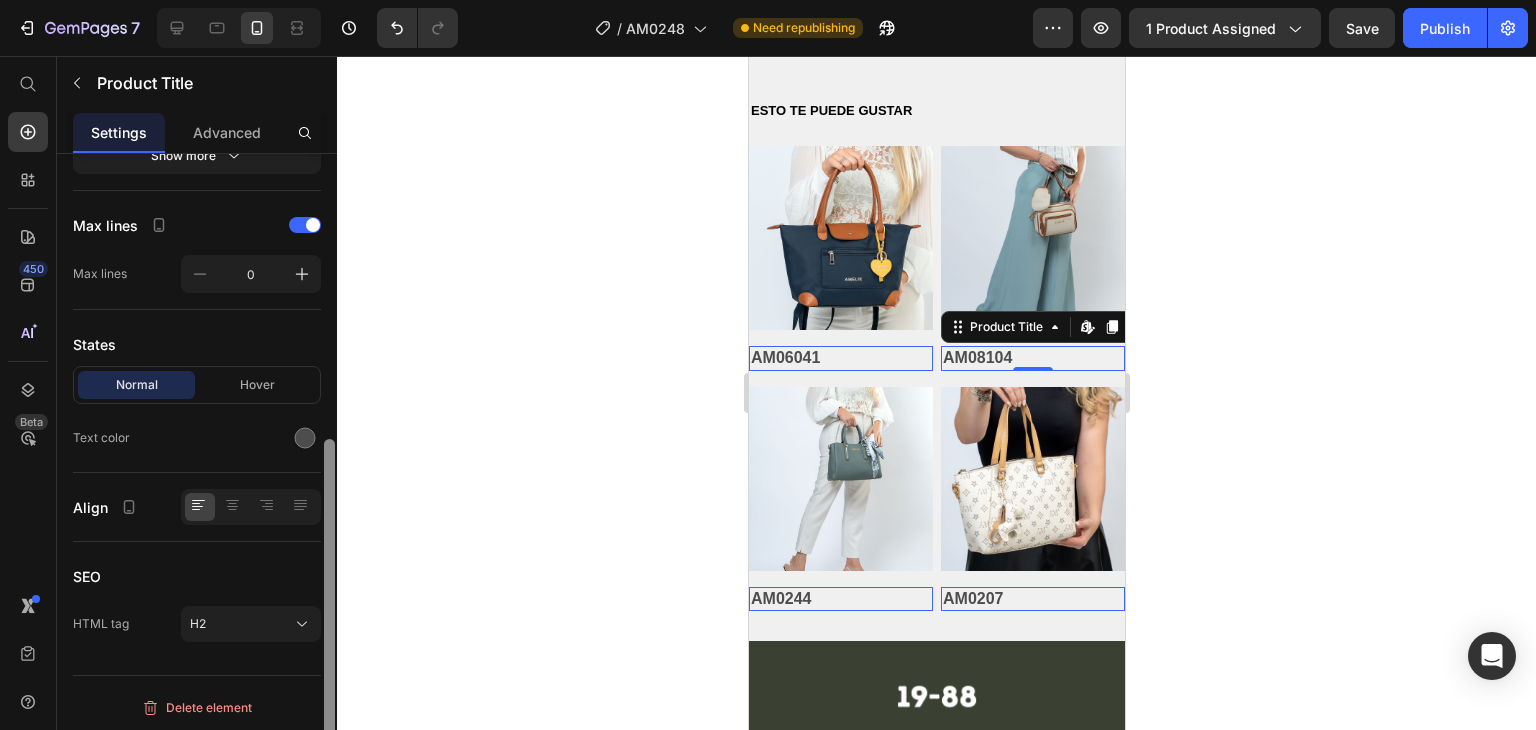 drag, startPoint x: 335, startPoint y: 384, endPoint x: 327, endPoint y: 504, distance: 120.26637 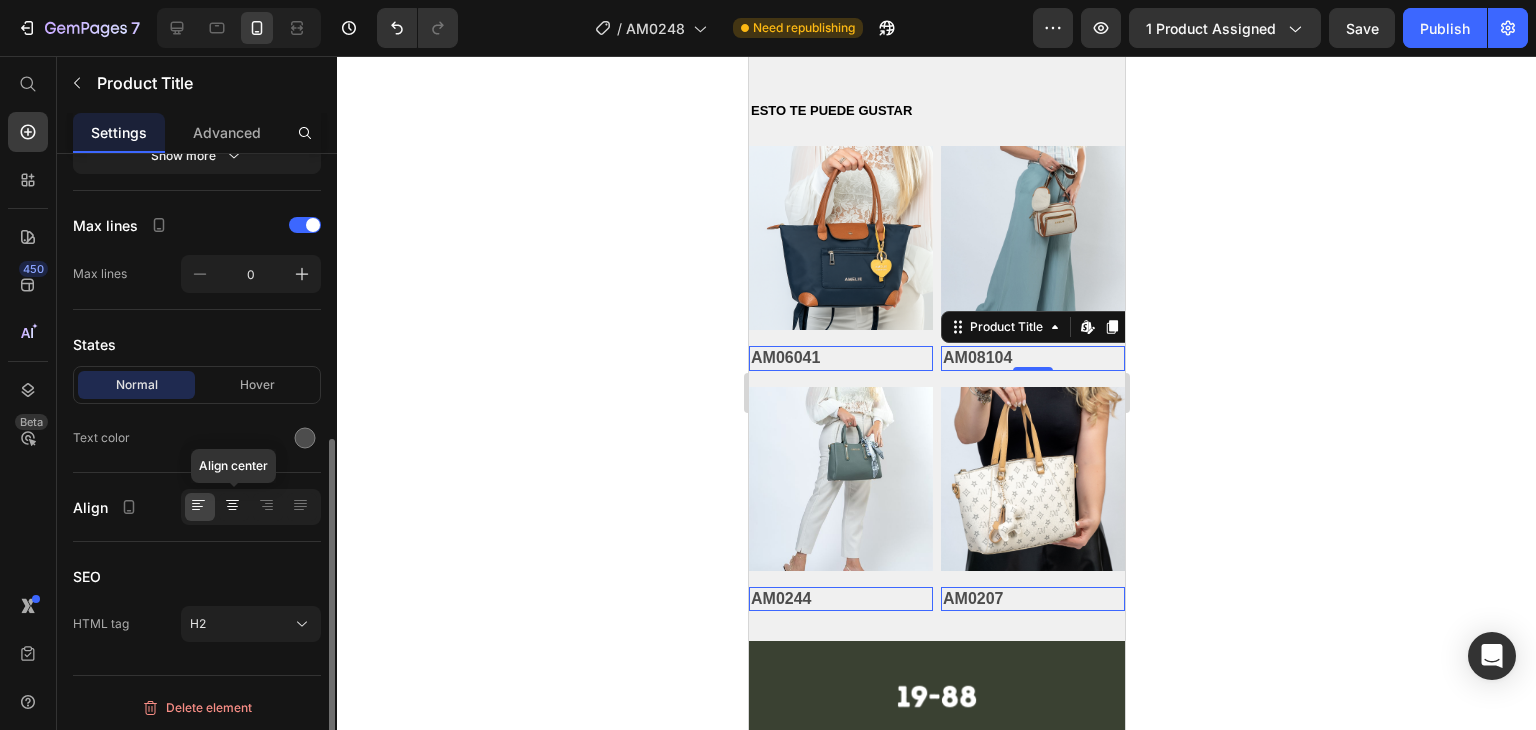 click 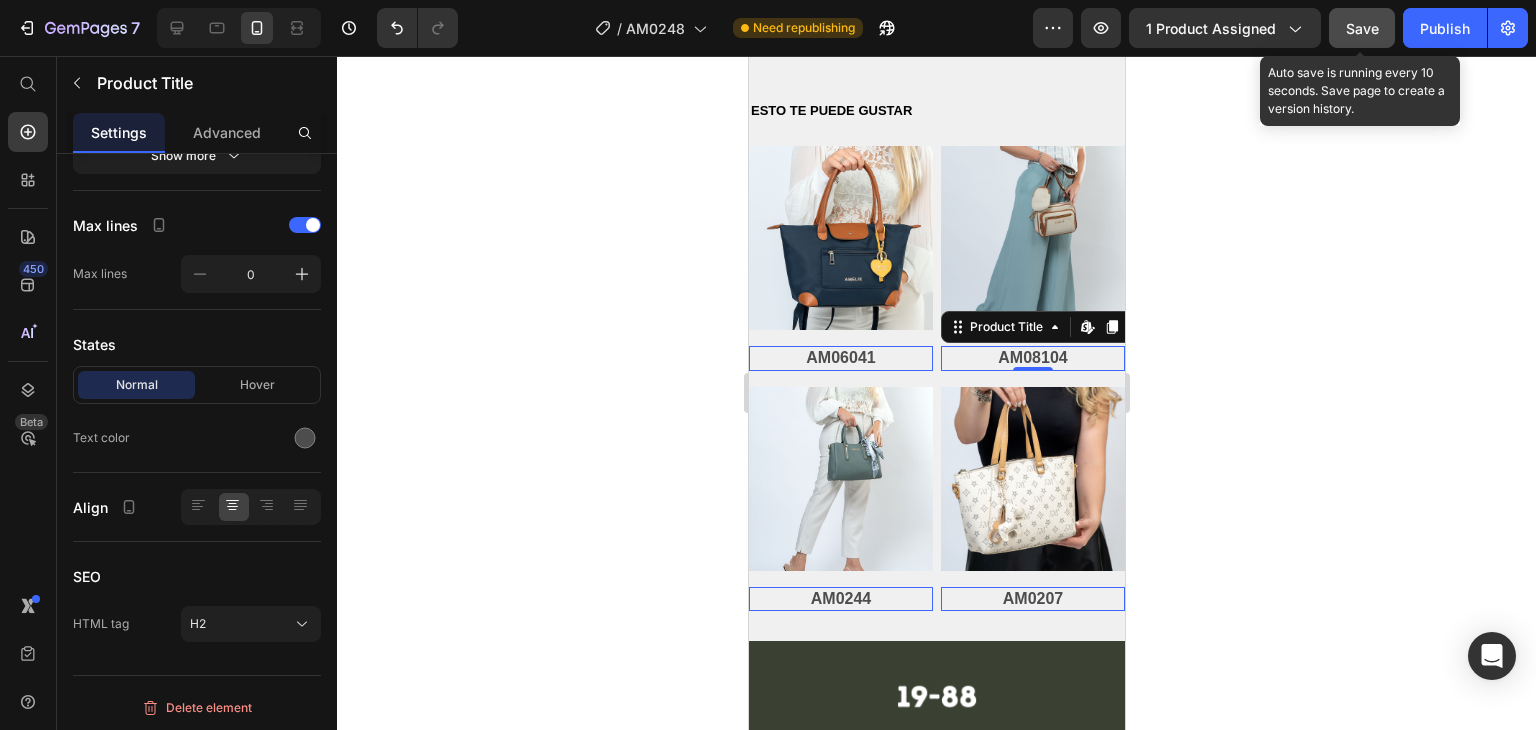 click on "Save" 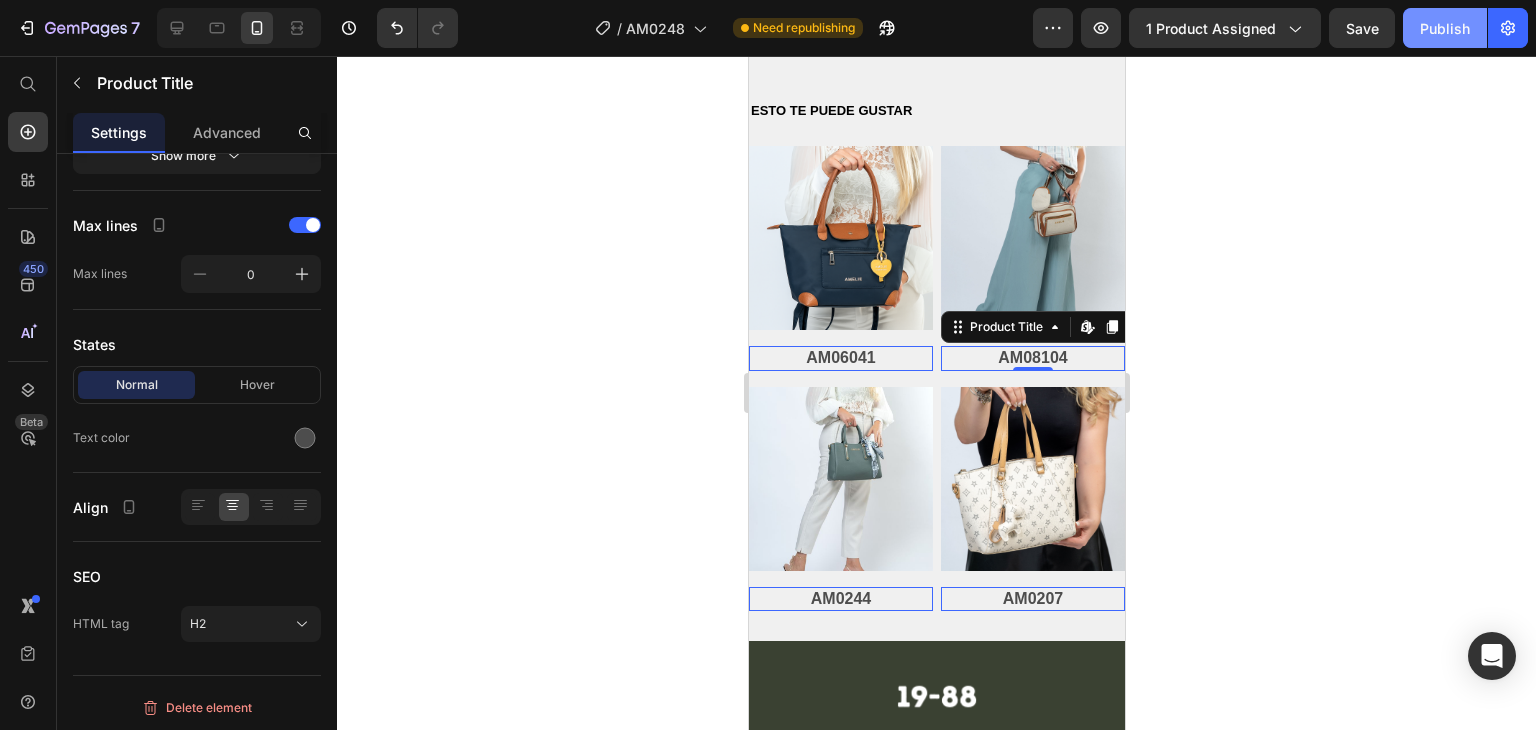 click on "Publish" 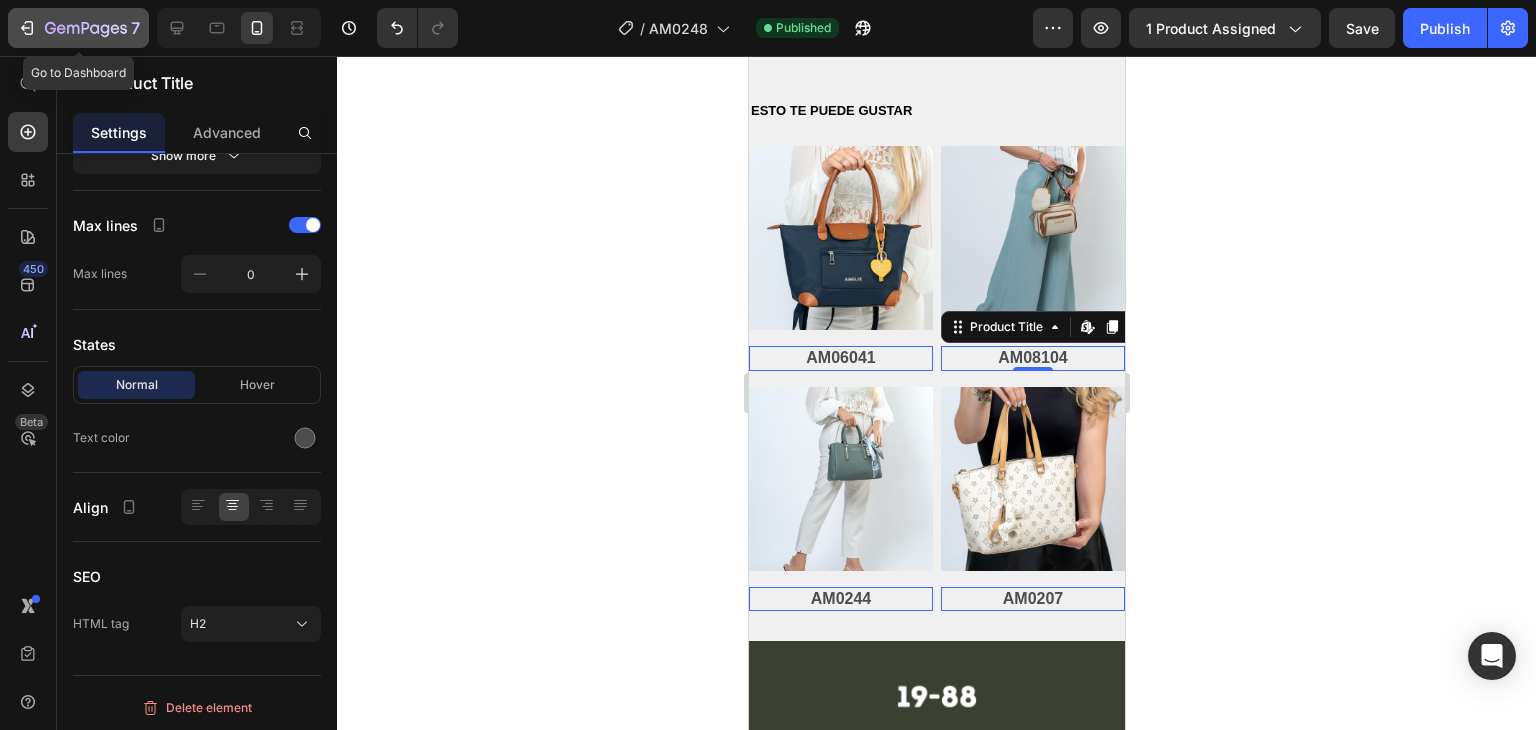 click 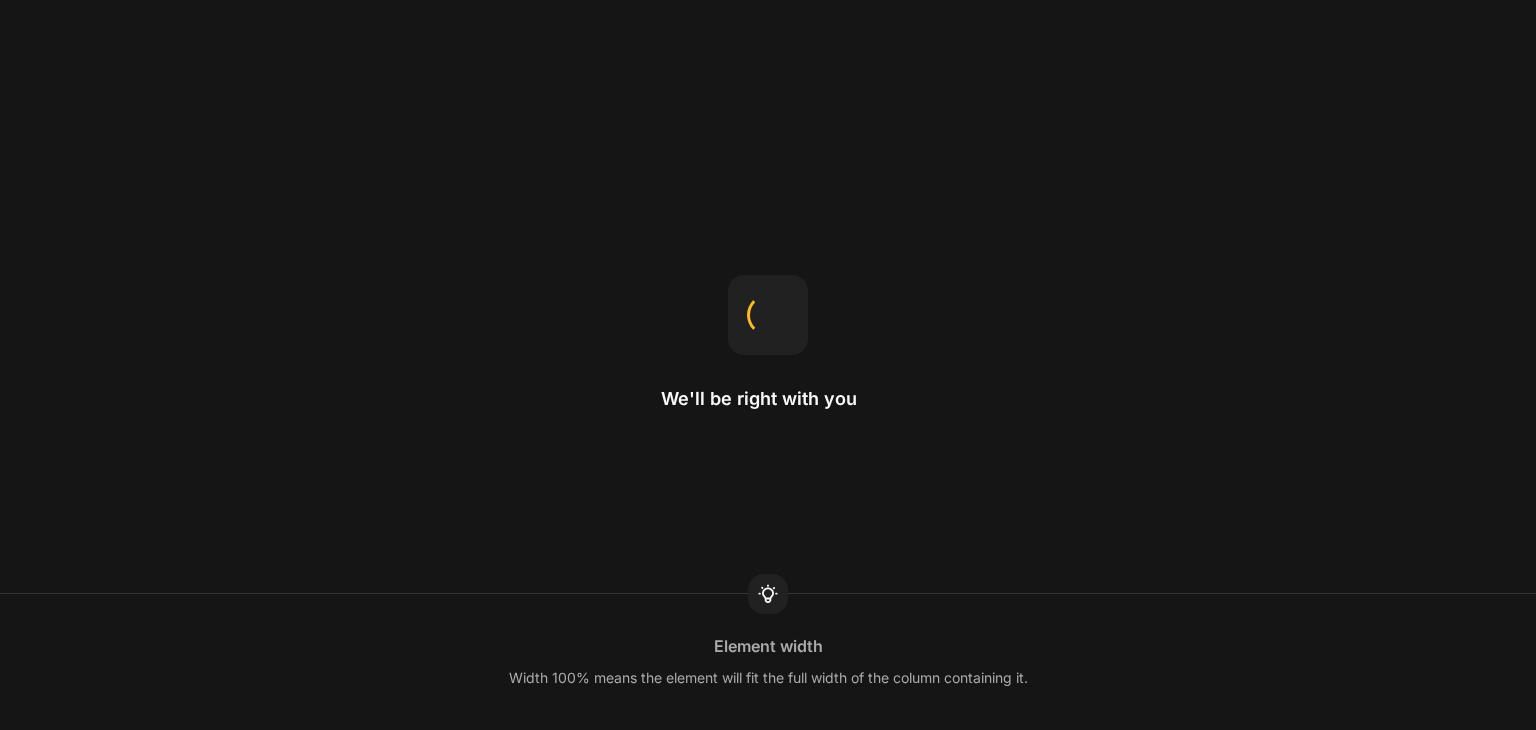 scroll, scrollTop: 0, scrollLeft: 0, axis: both 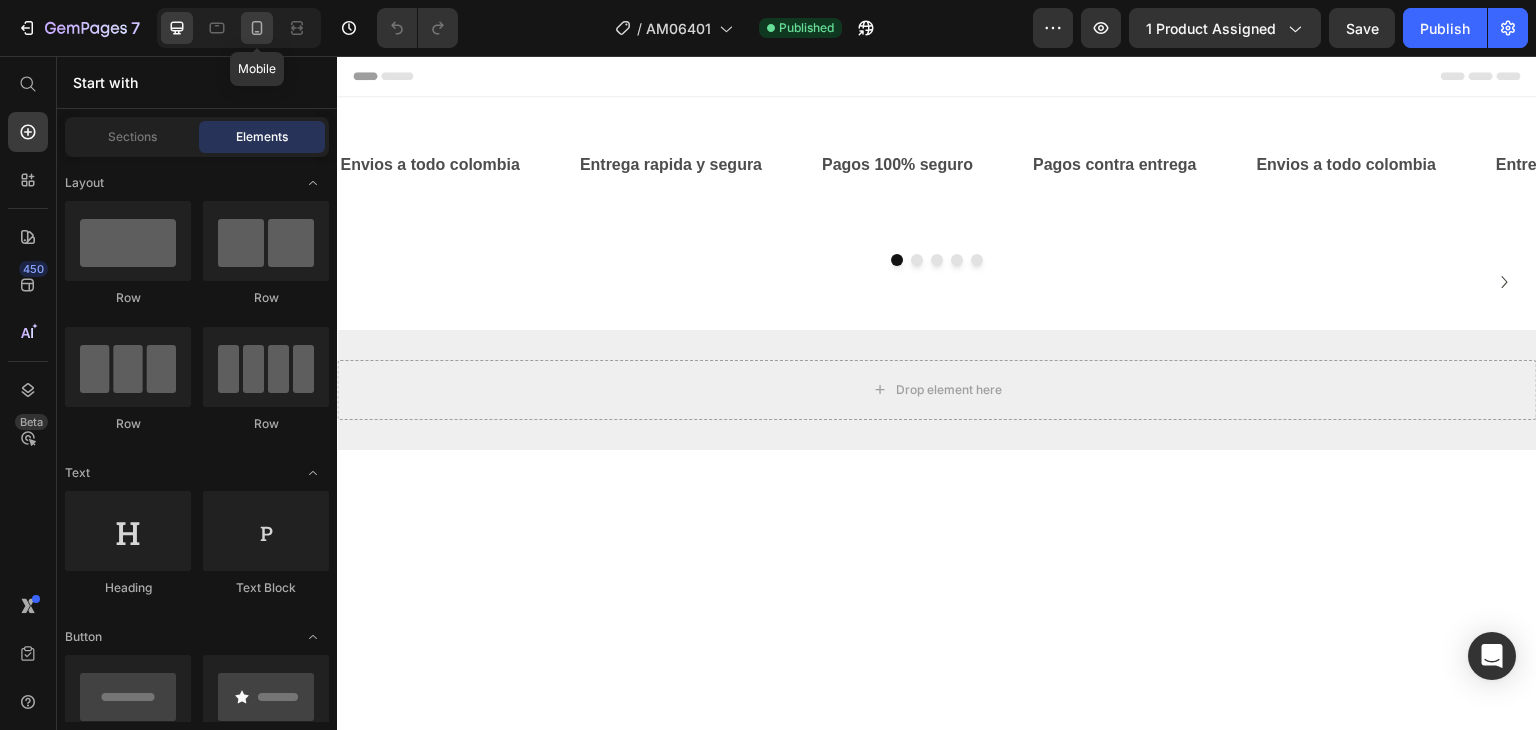 click 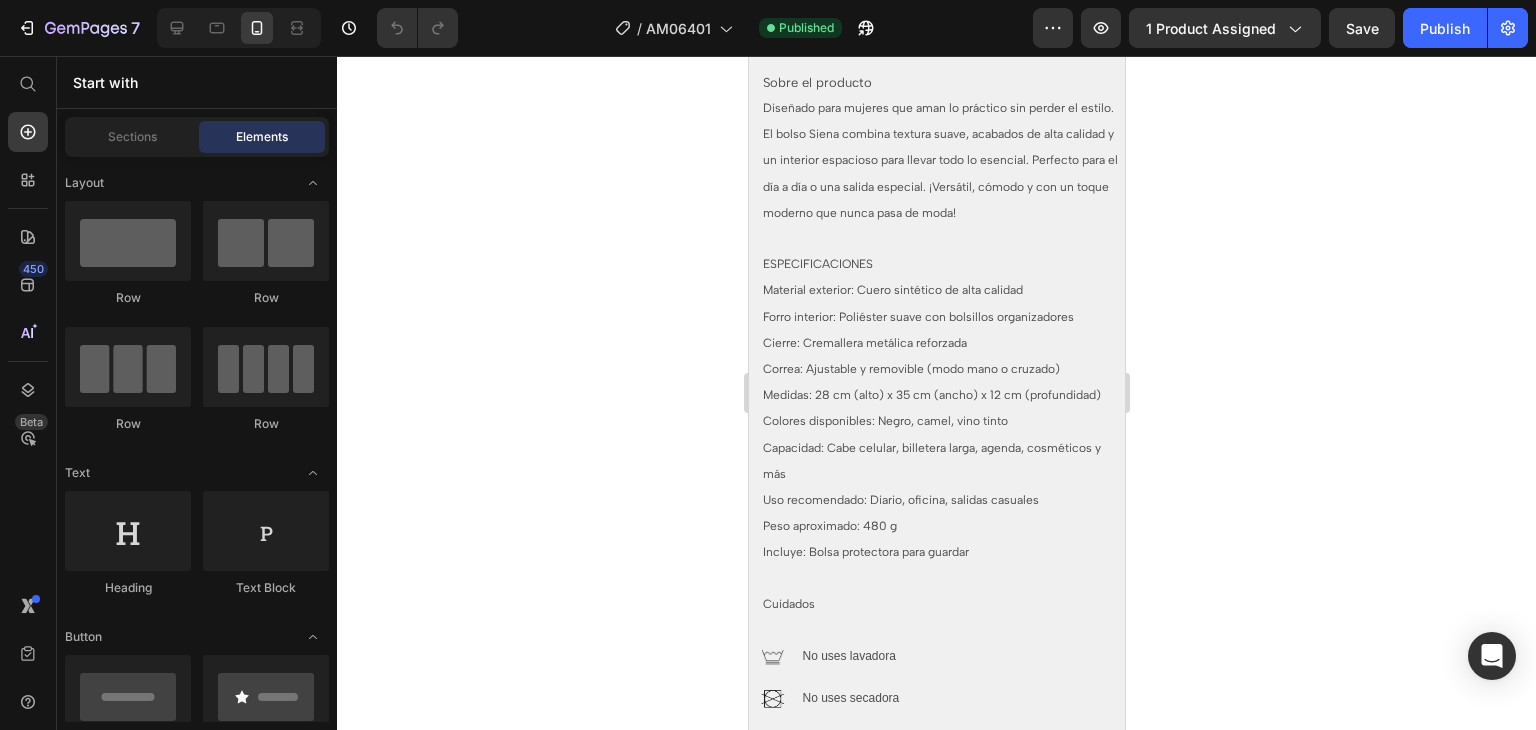 scroll, scrollTop: 1624, scrollLeft: 0, axis: vertical 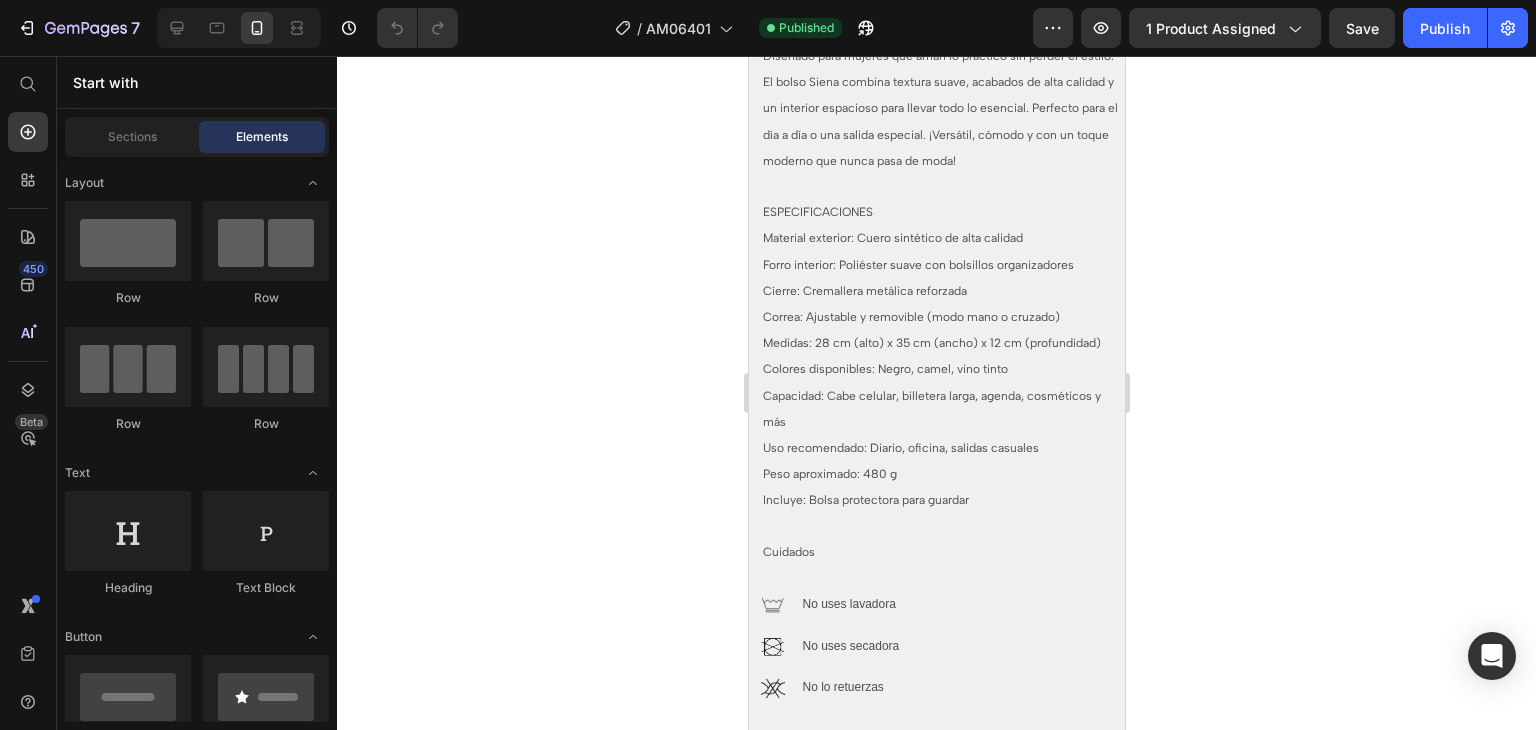 drag, startPoint x: 1118, startPoint y: 93, endPoint x: 1880, endPoint y: 456, distance: 844.0456 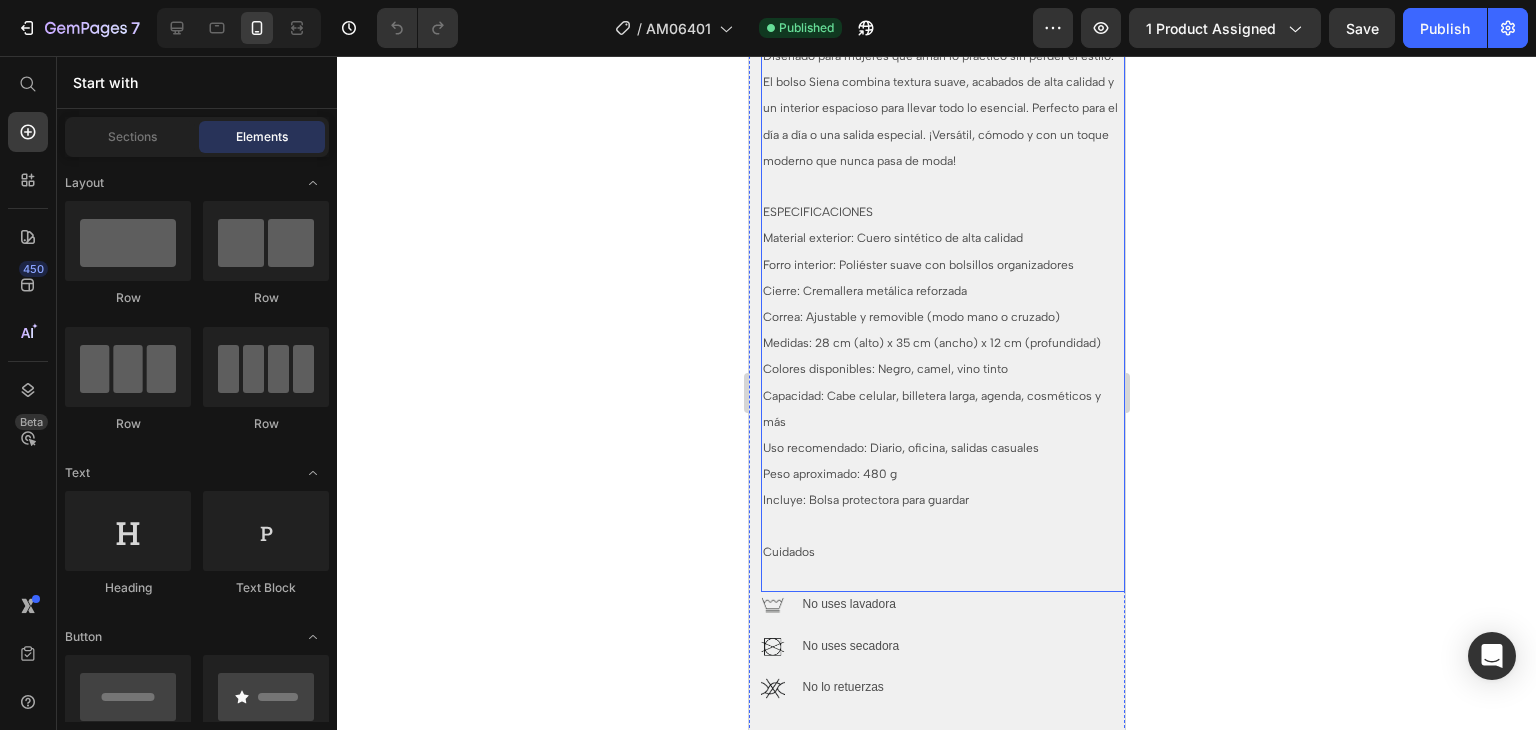 click on "Medidas: 28 cm (alto) x 35 cm (ancho) x 12 cm (profundidad)" at bounding box center (931, 343) 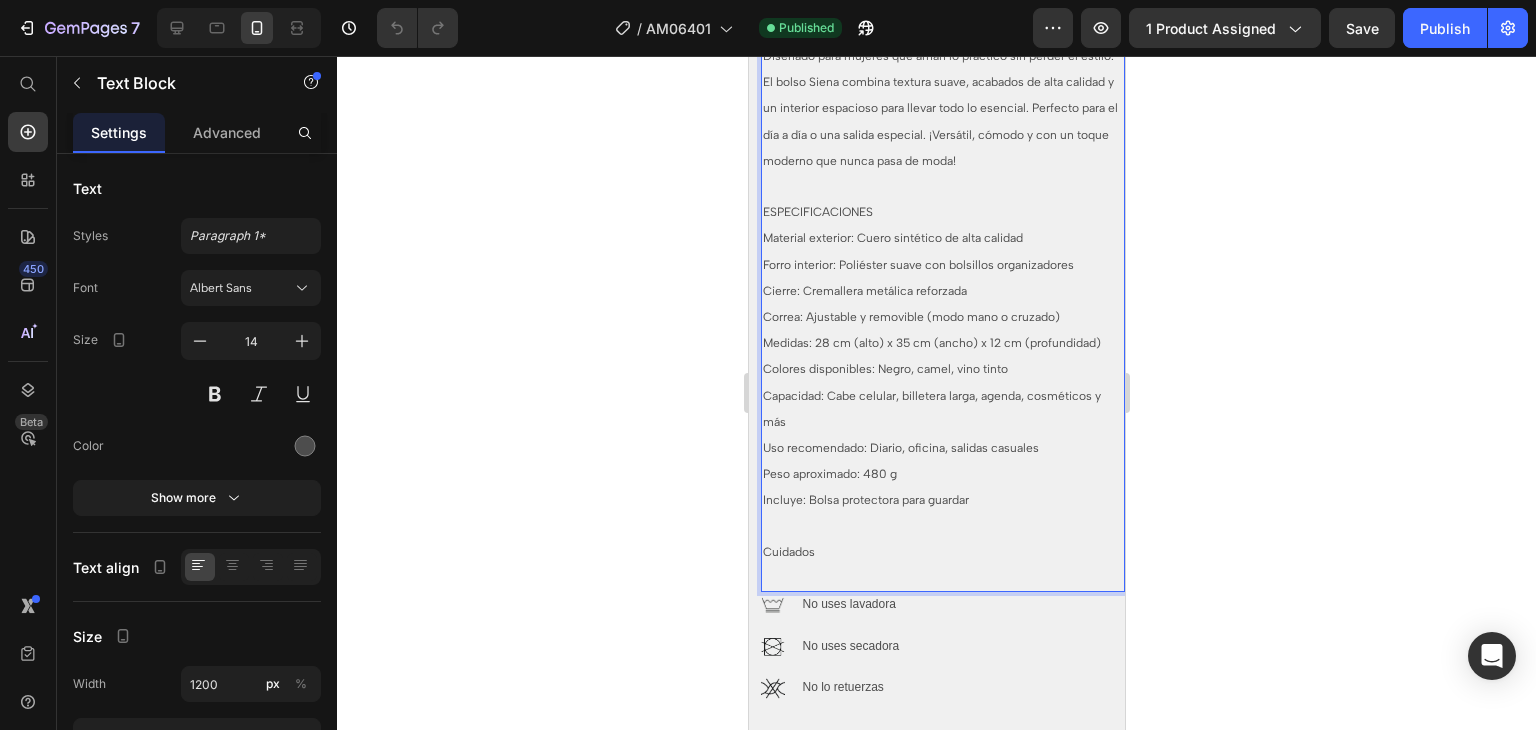 click on "Medidas: 28 cm (alto) x 35 cm (ancho) x 12 cm (profundidad)" at bounding box center (931, 343) 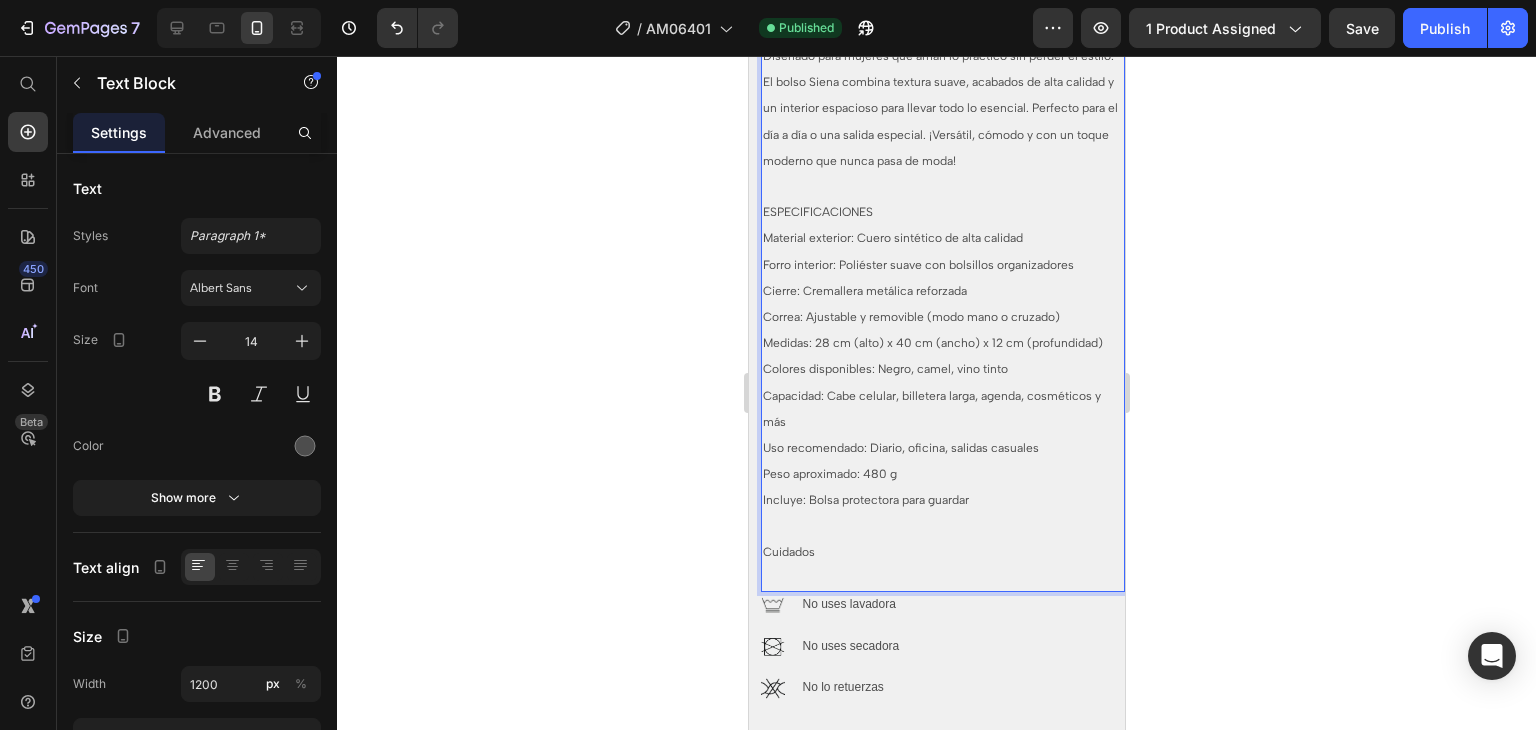 click on "Medidas: 28 cm (alto) x 40 cm (ancho) x 12 cm (profundidad)" at bounding box center (932, 343) 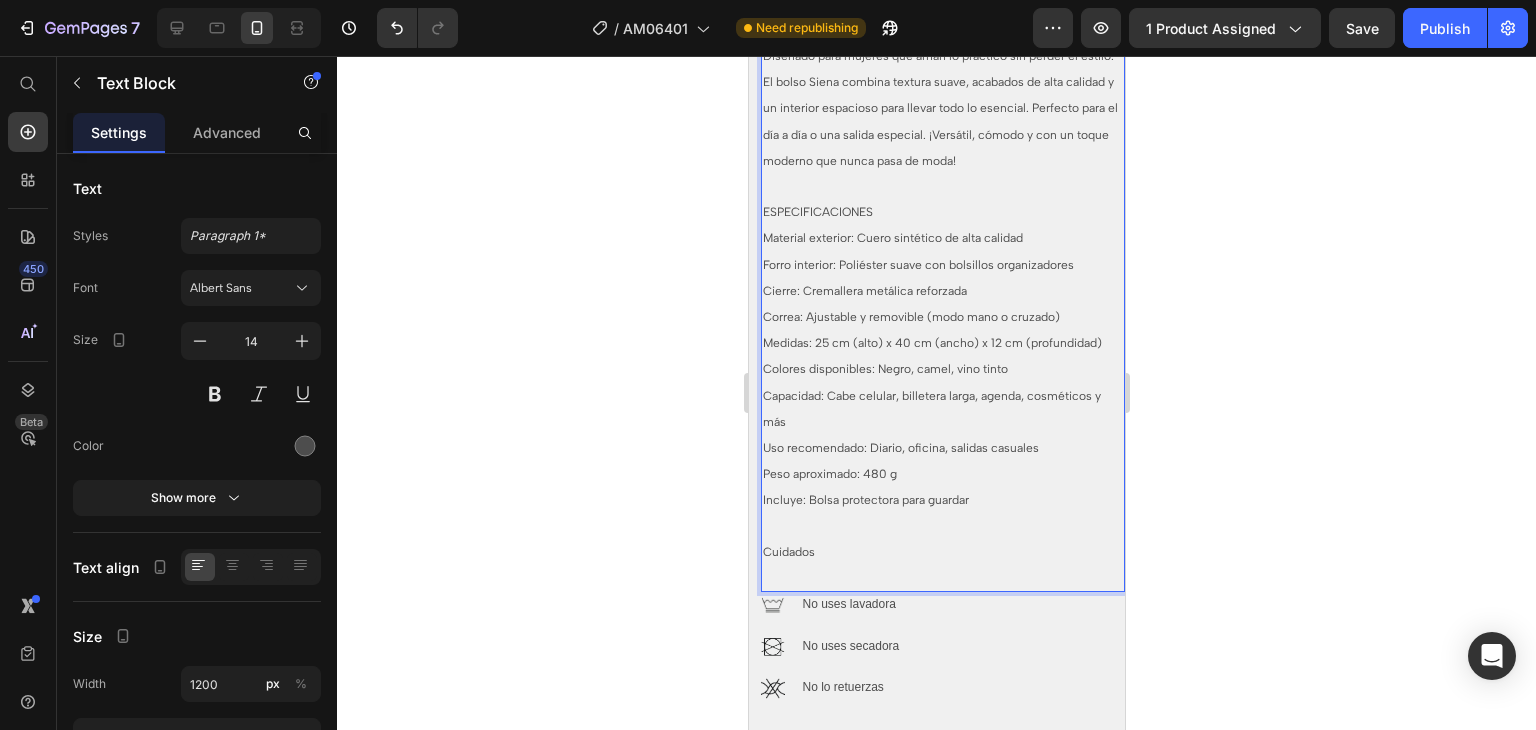 click on "Medidas: 25 cm (alto) x 40 cm (ancho) x 12 cm (profundidad)" at bounding box center (931, 343) 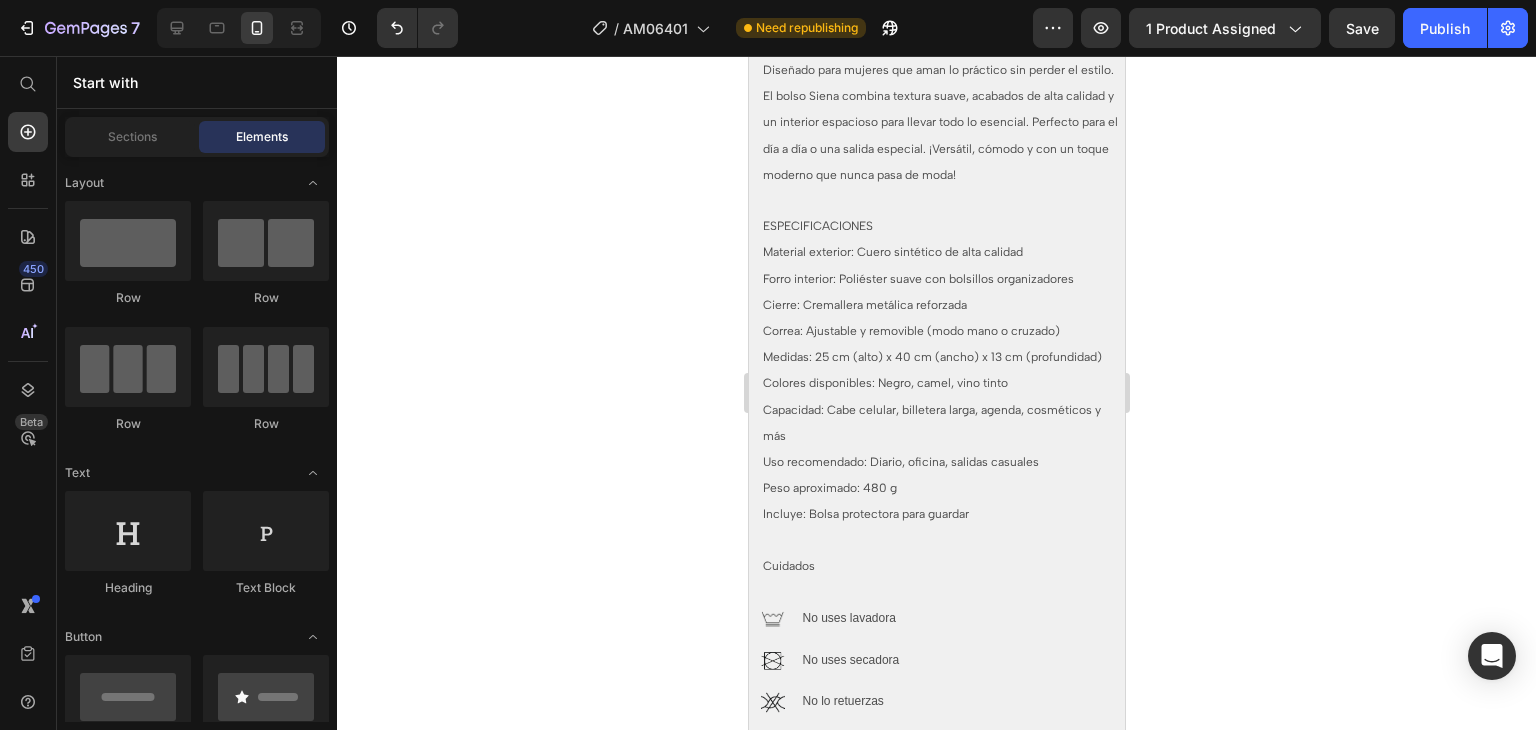 scroll, scrollTop: 1619, scrollLeft: 0, axis: vertical 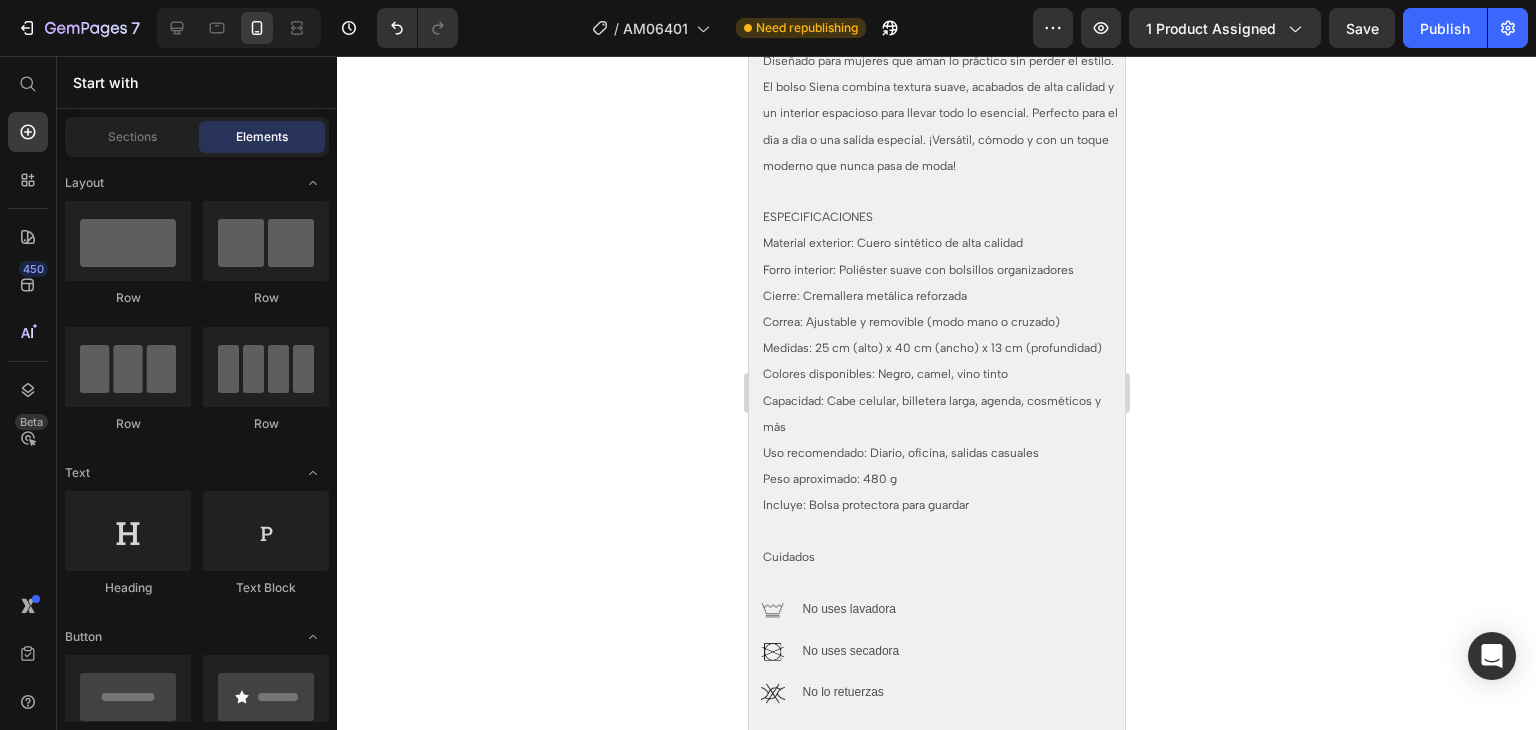 drag, startPoint x: 1118, startPoint y: 402, endPoint x: 1888, endPoint y: 467, distance: 772.73865 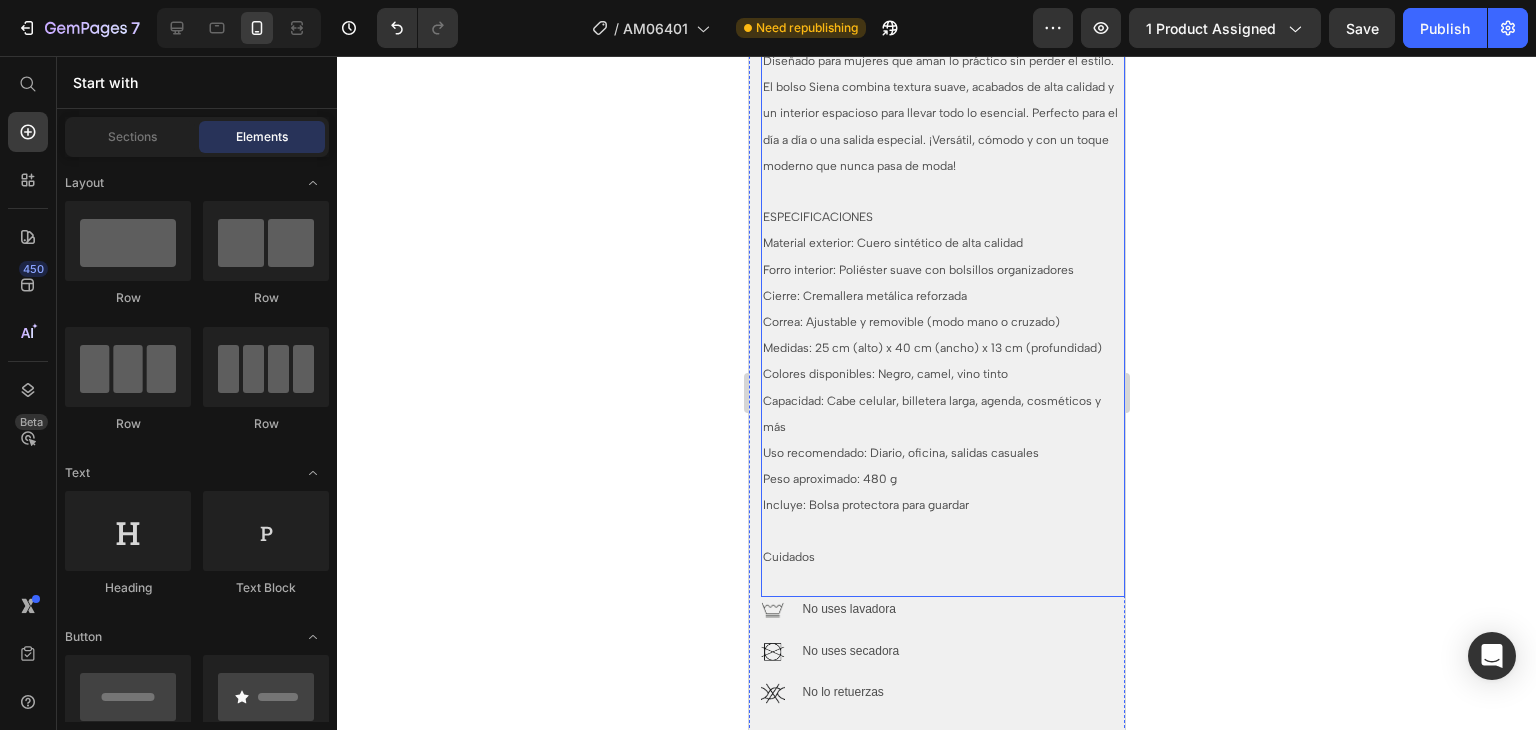 click on "Incluye: Bolsa protectora para guardar" at bounding box center (942, 505) 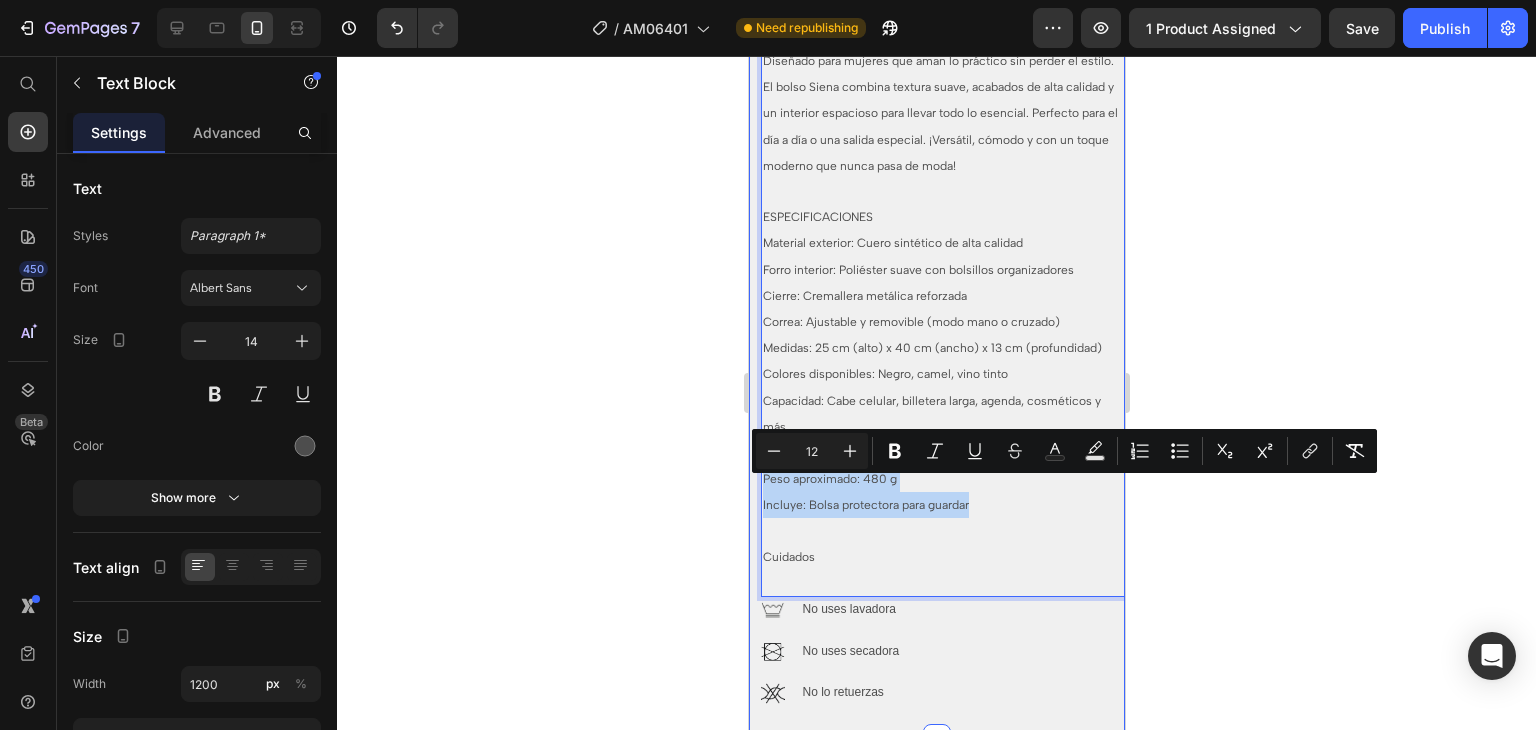 drag, startPoint x: 972, startPoint y: 517, endPoint x: 749, endPoint y: 492, distance: 224.39697 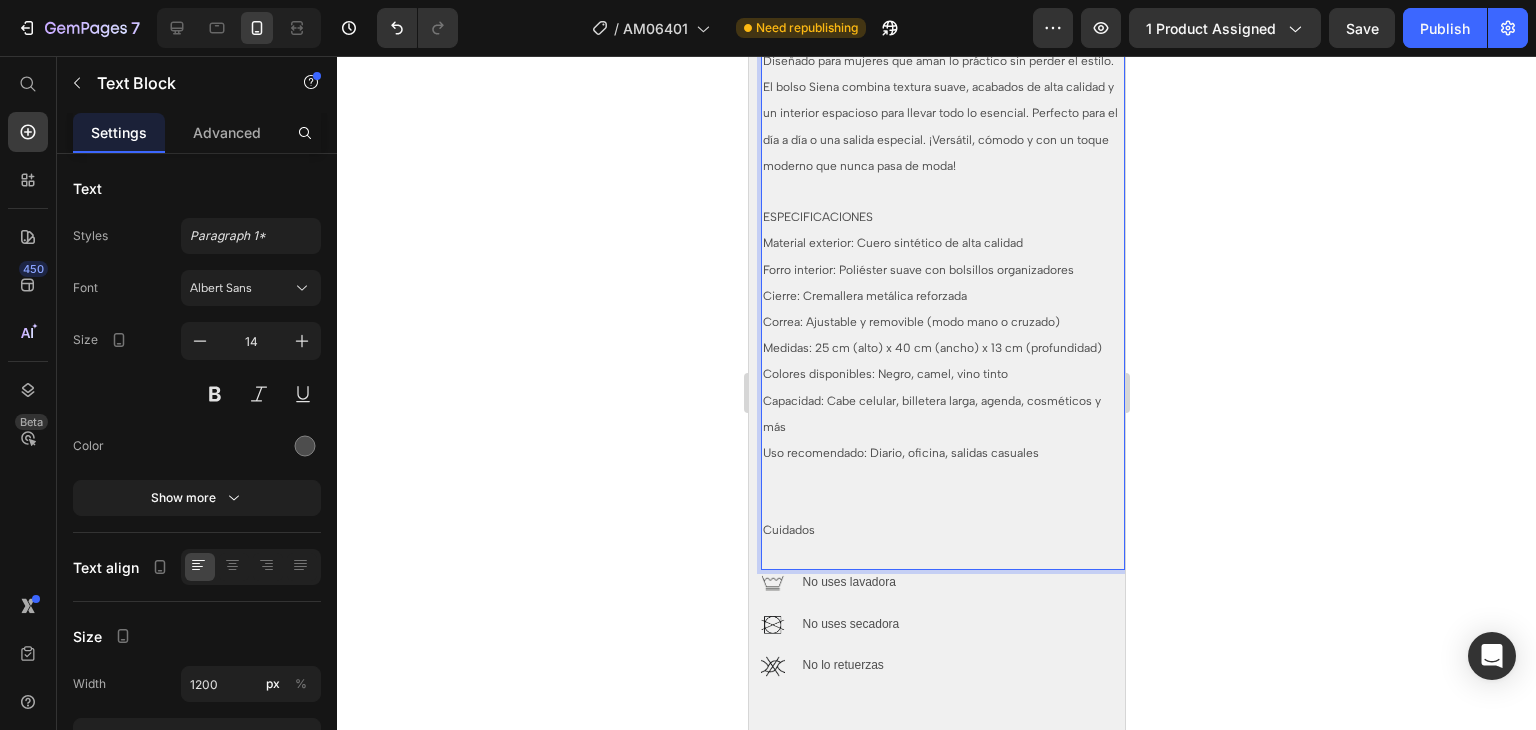 click on "Colores disponibles: Negro, camel, vino tinto" at bounding box center [884, 374] 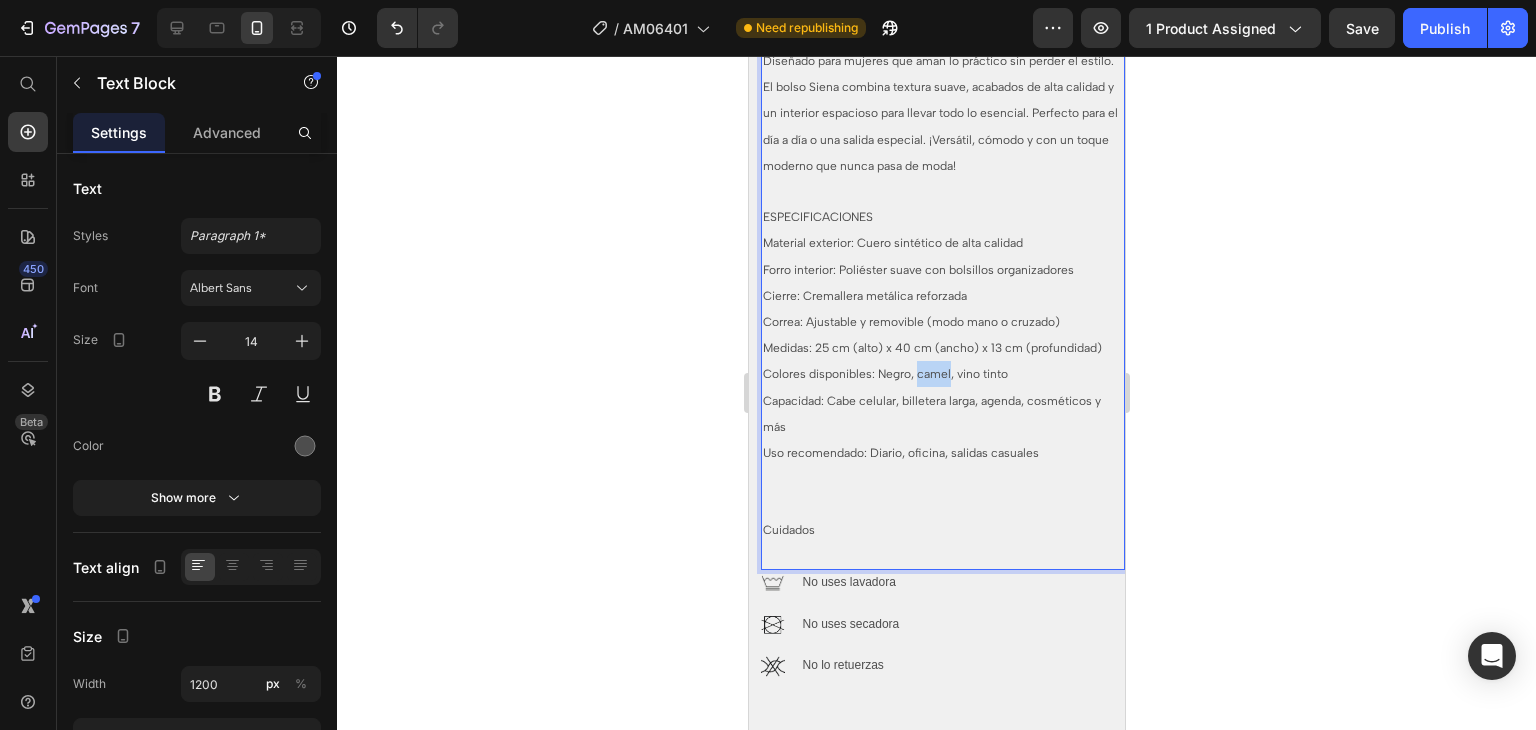 click on "Colores disponibles: Negro, camel, vino tinto" at bounding box center (884, 374) 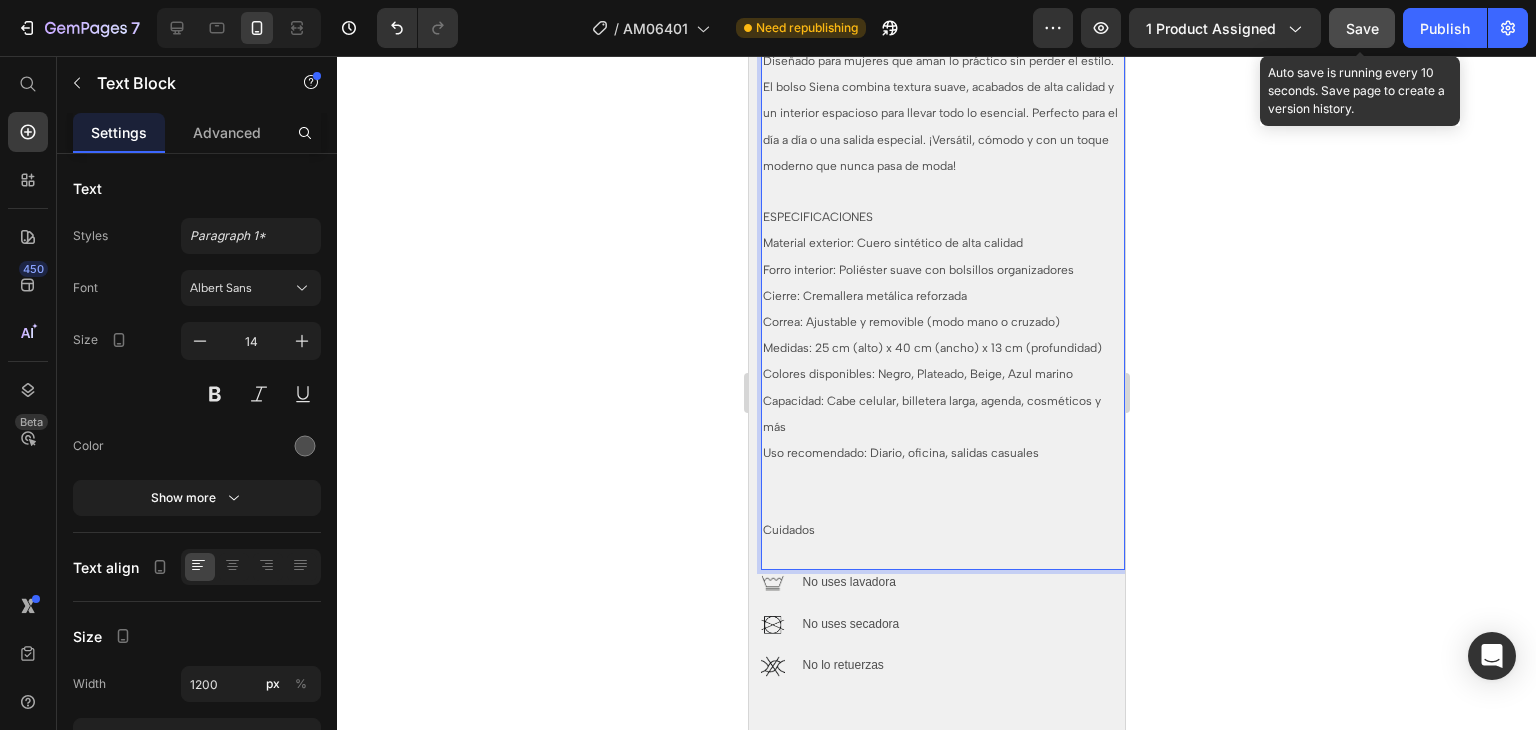 click on "Save" 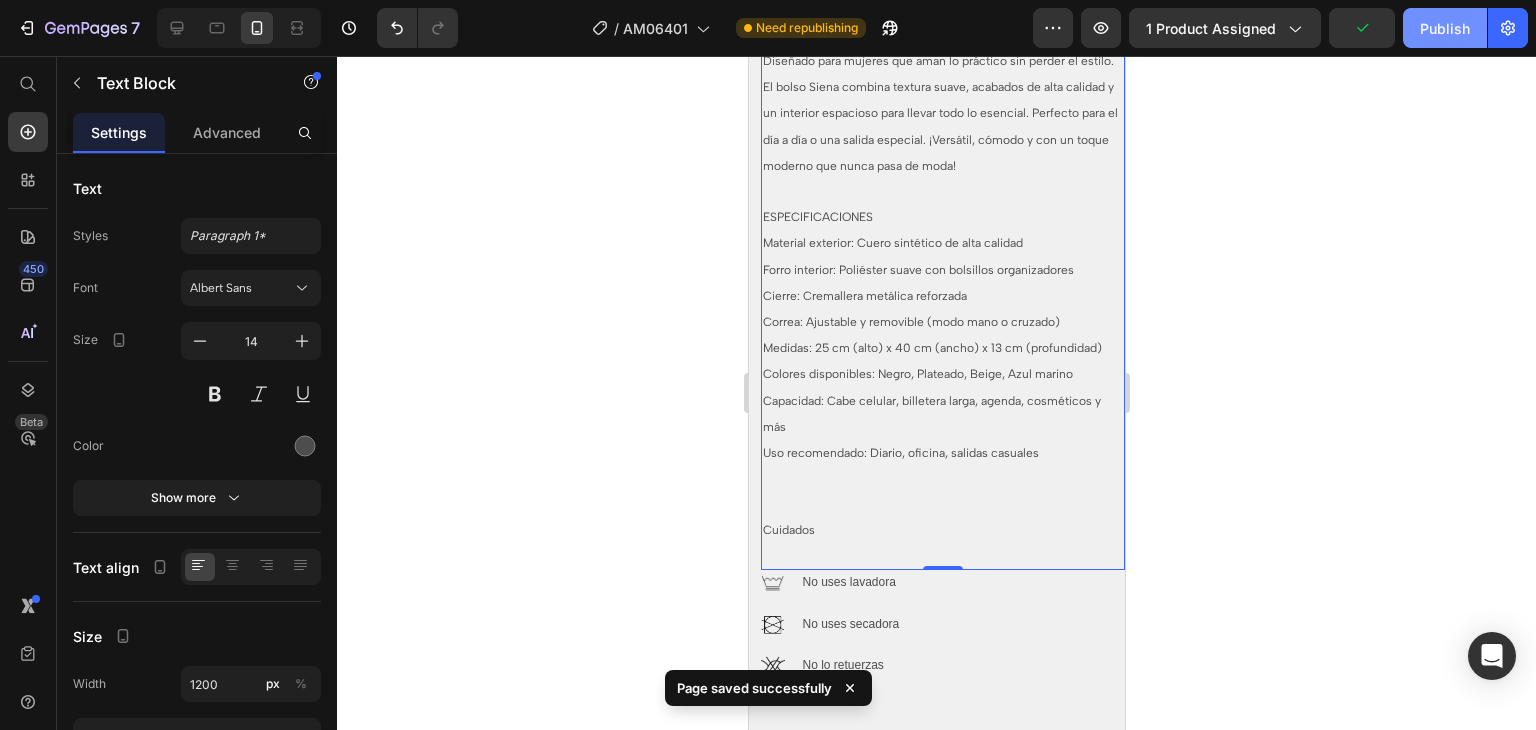 click on "Publish" 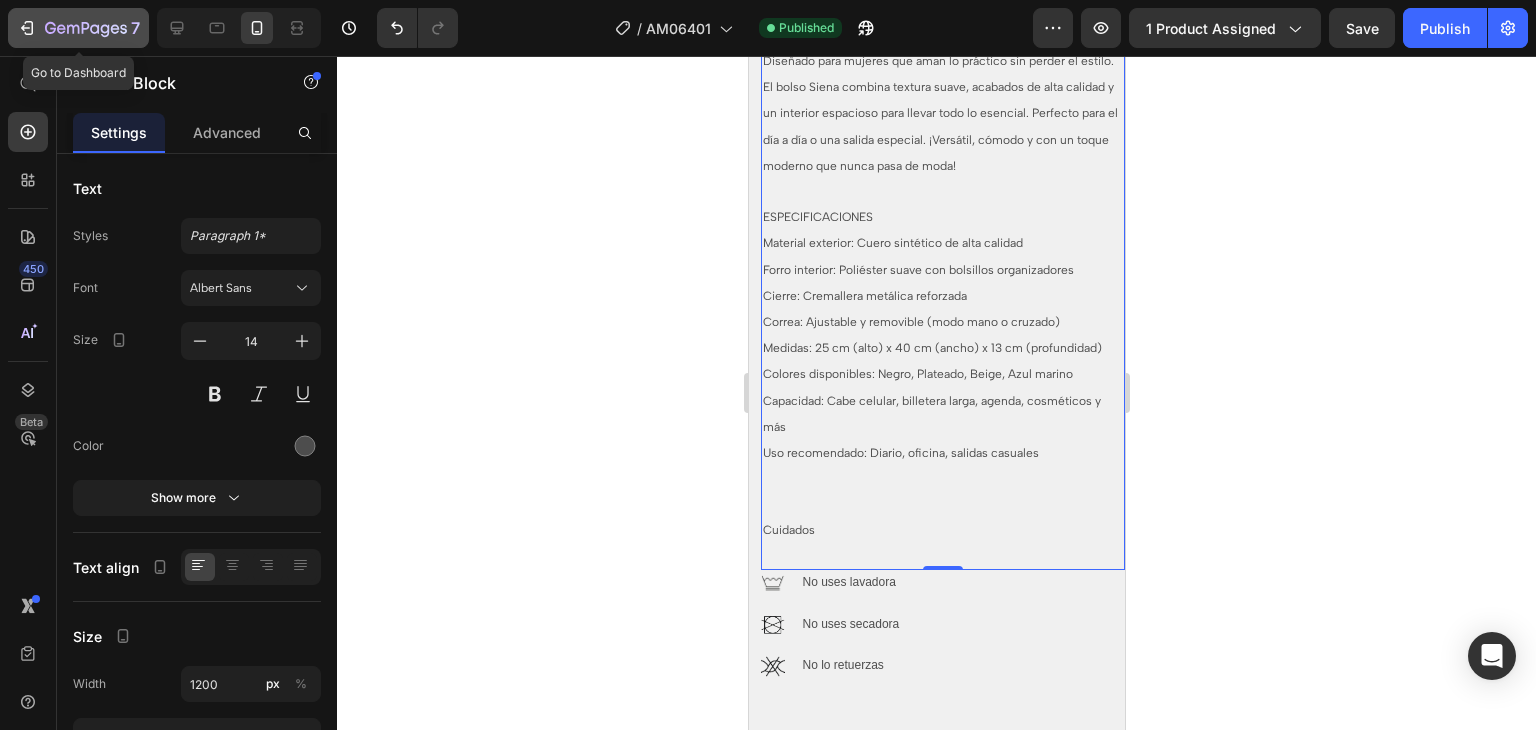 click on "7" at bounding box center [78, 28] 